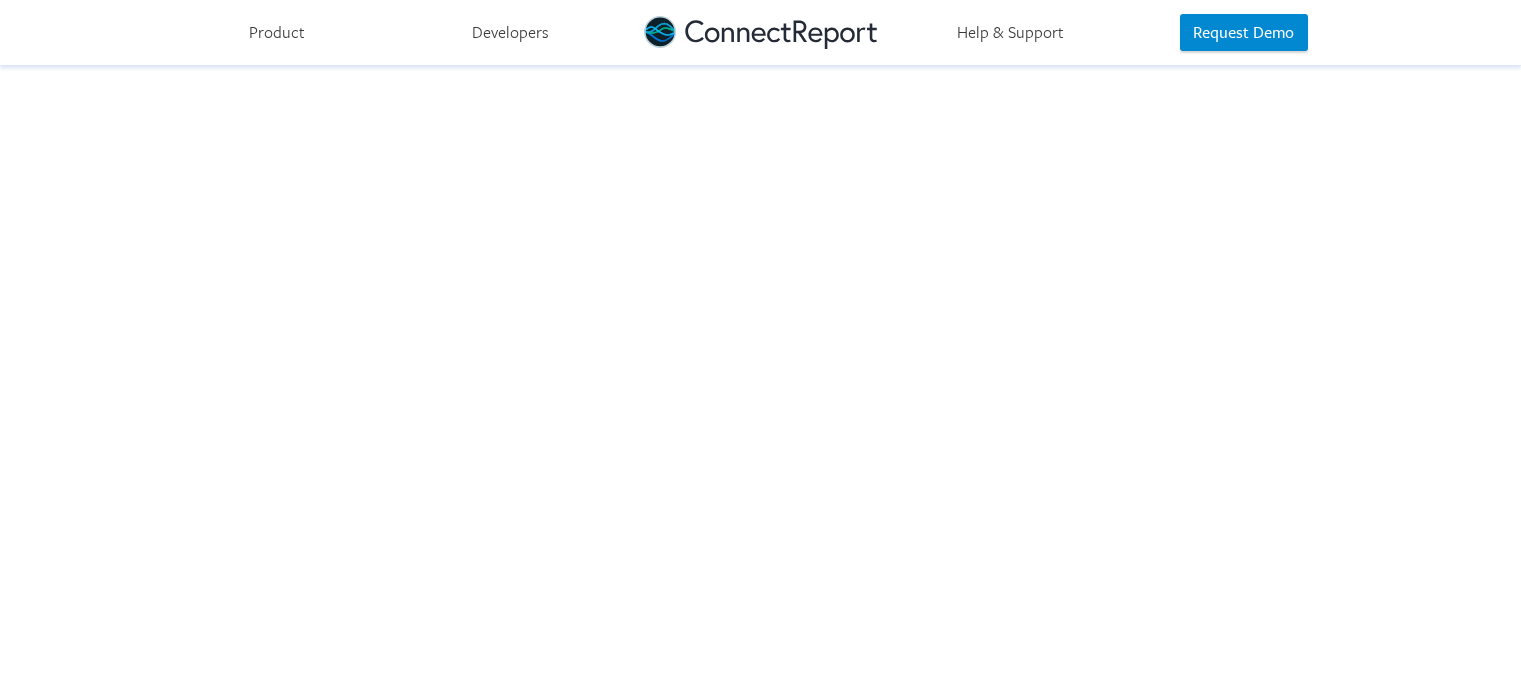 scroll, scrollTop: 0, scrollLeft: 0, axis: both 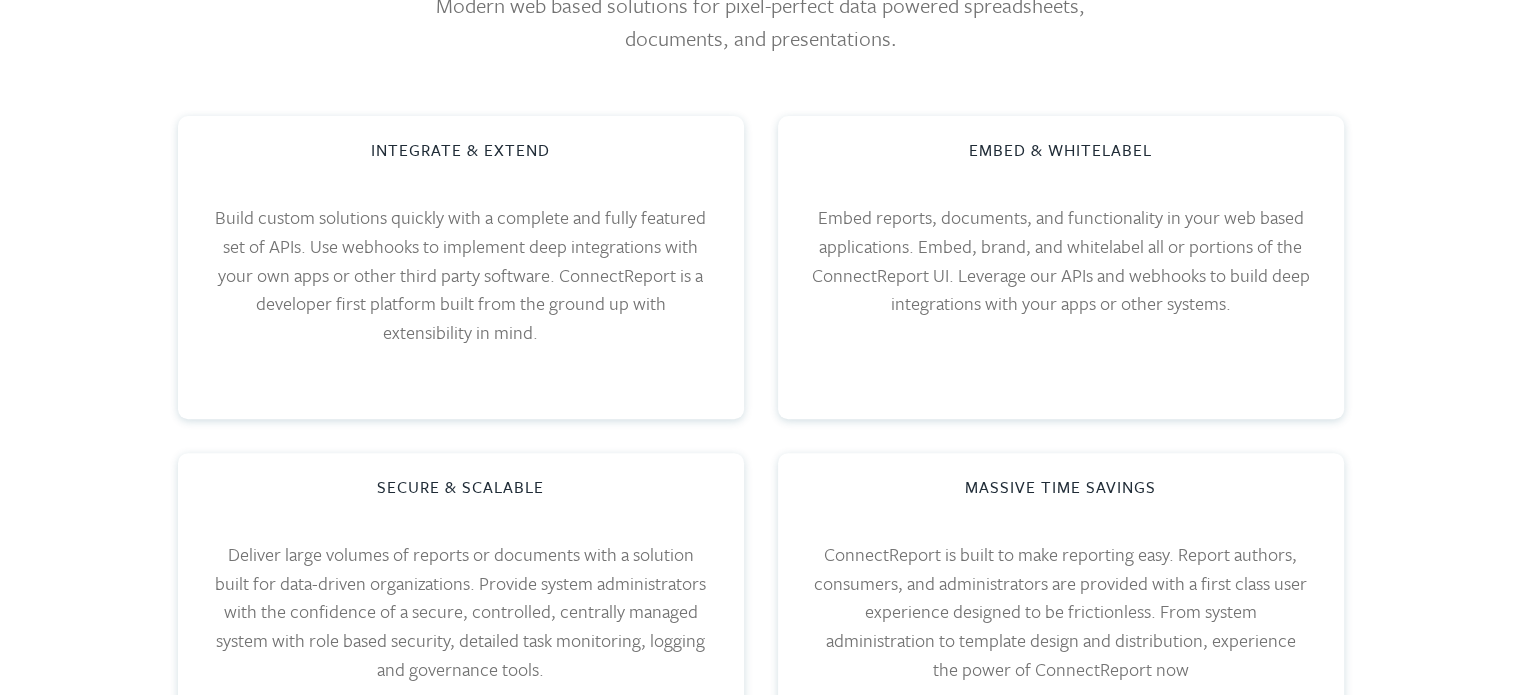 click on "Integrate & Extend
Build custom solutions quickly with a complete and fully featured
set of APIs. Use webhooks to implement deep integrations with your
own apps or other third party software. ConnectReport is a developer
first platform built from the ground up with extensibility in mind." at bounding box center [461, 267] 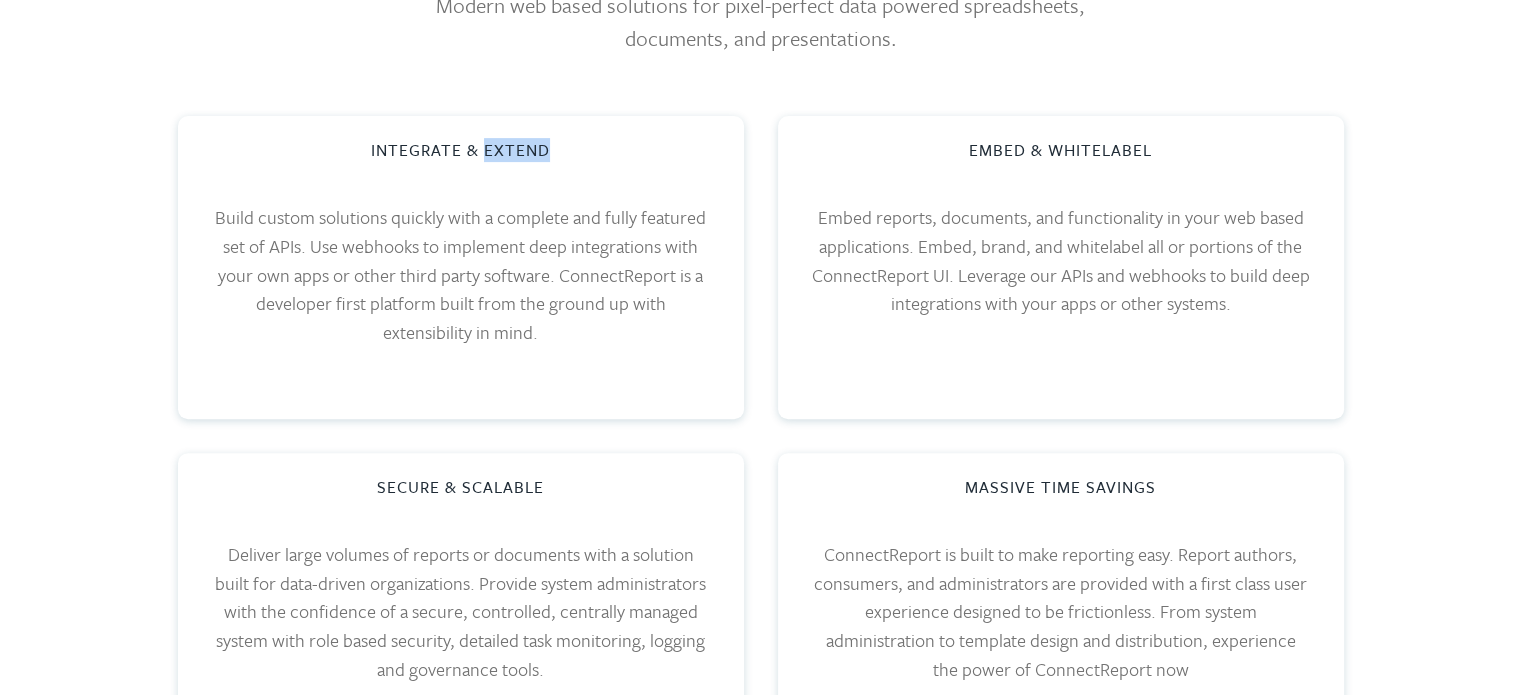 click on "Integrate & Extend
Build custom solutions quickly with a complete and fully featured
set of APIs. Use webhooks to implement deep integrations with your
own apps or other third party software. ConnectReport is a developer
first platform built from the ground up with extensibility in mind." at bounding box center [461, 267] 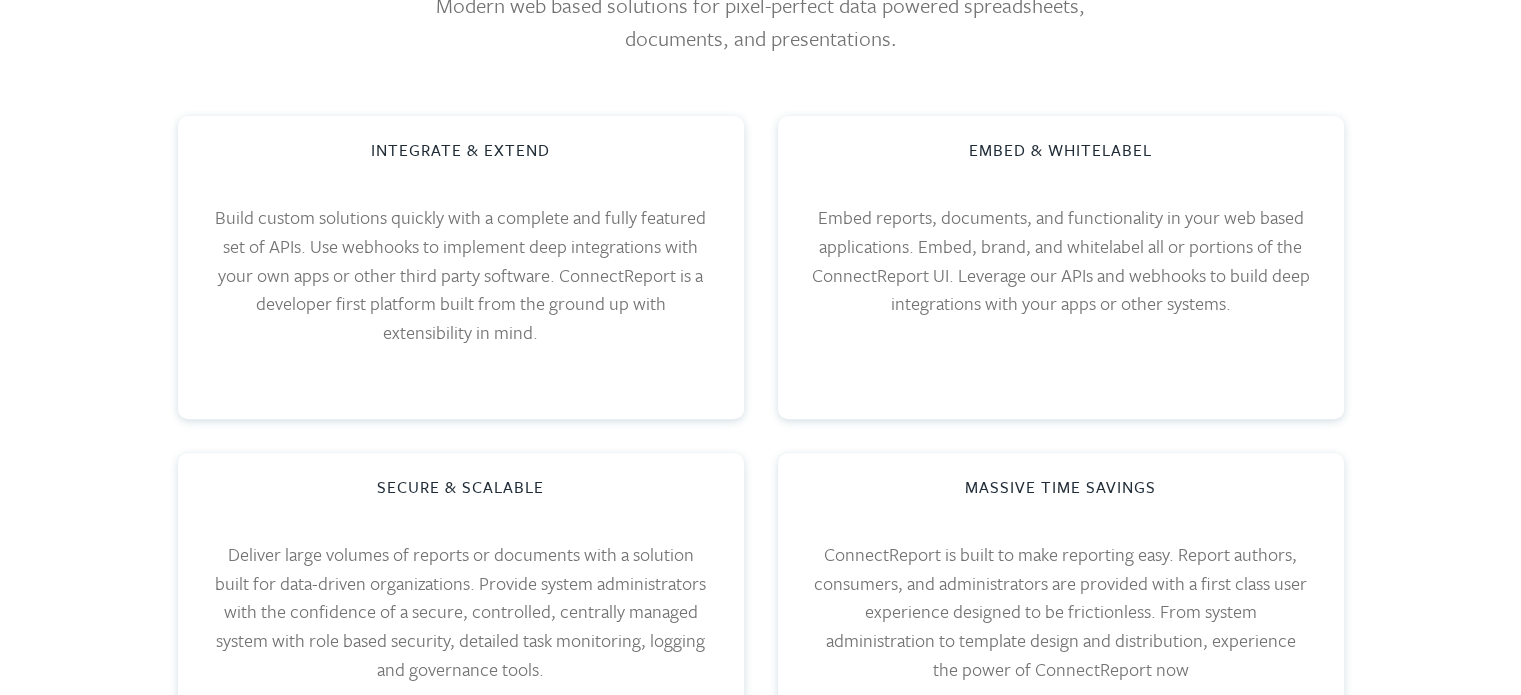 click on "Embed reports, documents, and functionality in your web based
applications. Embed, brand, and whitelabel all or portions of the
ConnectReport UI. Leverage our APIs and webhooks to build deep
integrations with your apps or other systems." at bounding box center [1061, 260] 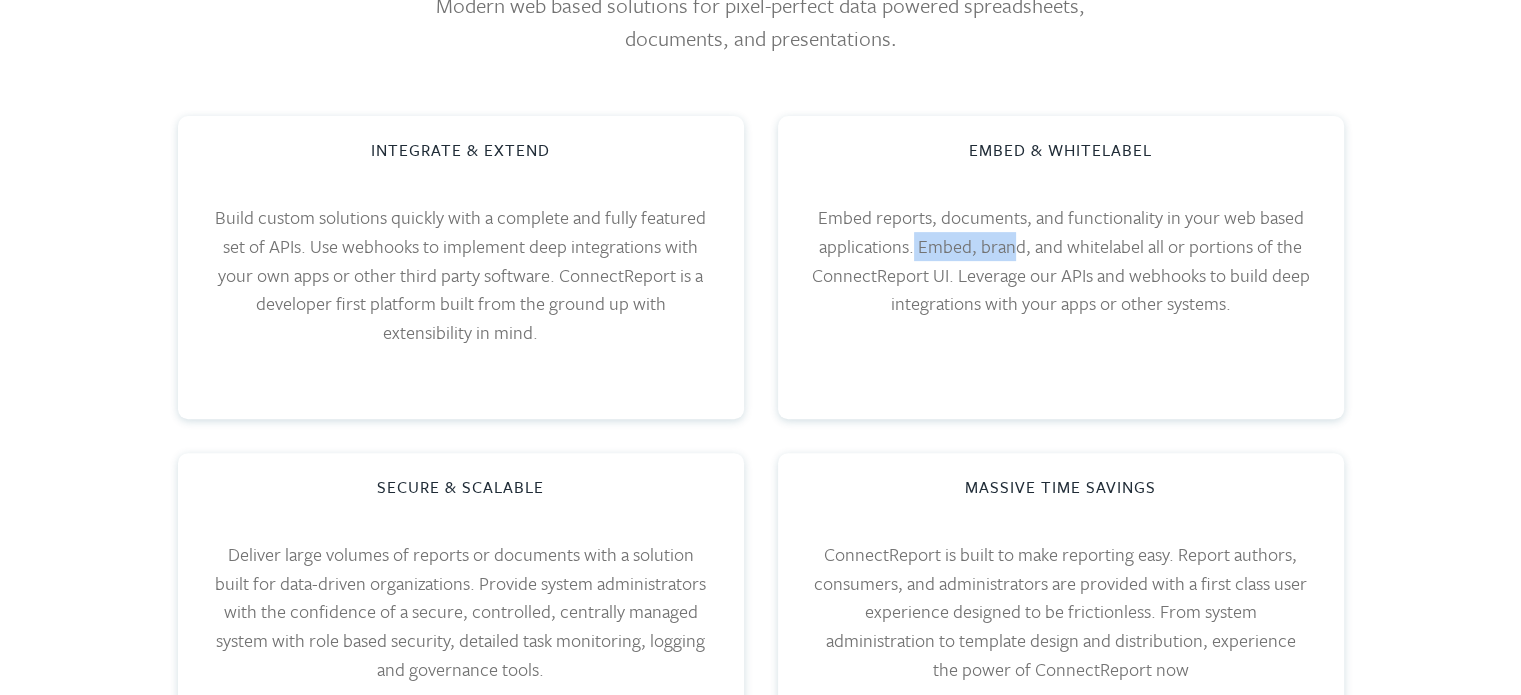 click on "Embed reports, documents, and functionality in your web based
applications. Embed, brand, and whitelabel all or portions of the
ConnectReport UI. Leverage our APIs and webhooks to build deep
integrations with your apps or other systems." at bounding box center (1061, 260) 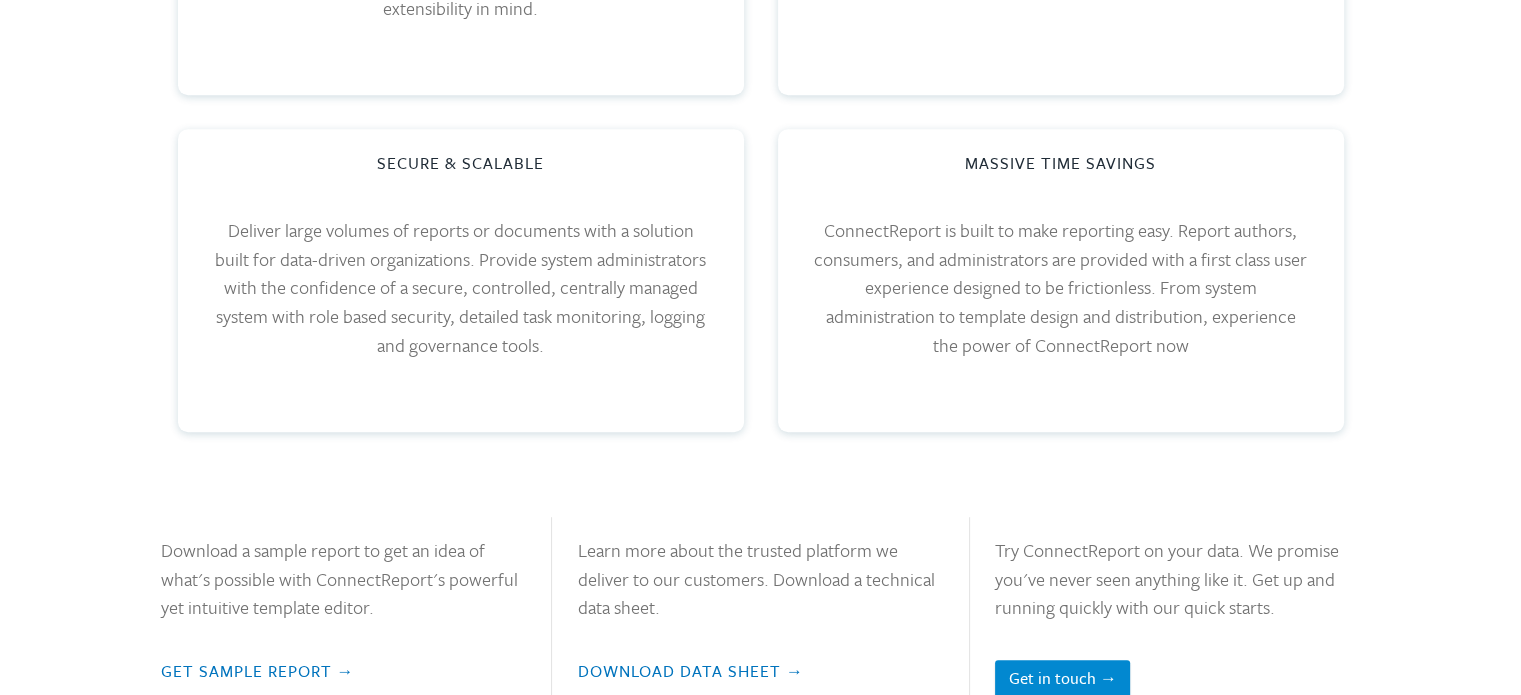 scroll, scrollTop: 1031, scrollLeft: 0, axis: vertical 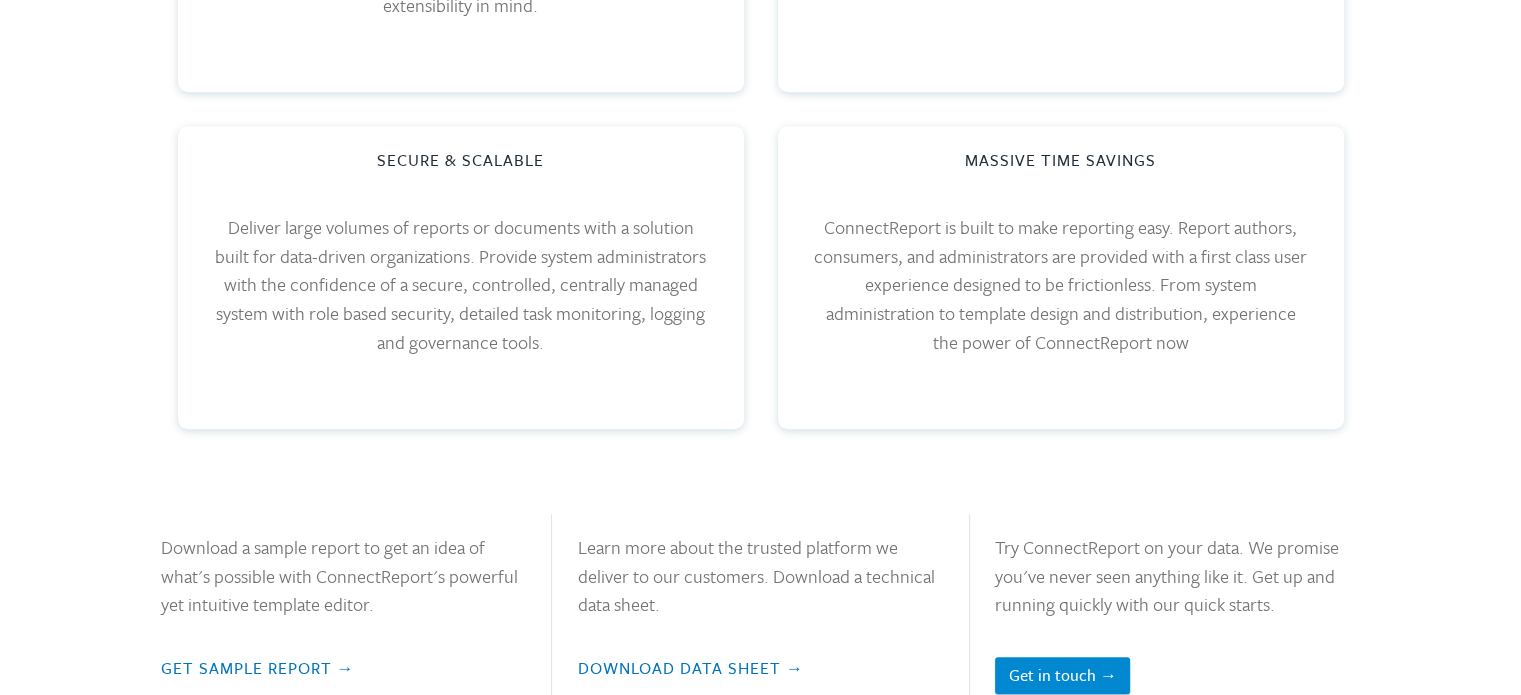 click on "Deliver large volumes of reports or documents with a solution built
for data-driven organizations. Provide system administrators with
the confidence of a secure, controlled, centrally managed system
with role based security, detailed task monitoring, logging and
governance tools." at bounding box center (461, 284) 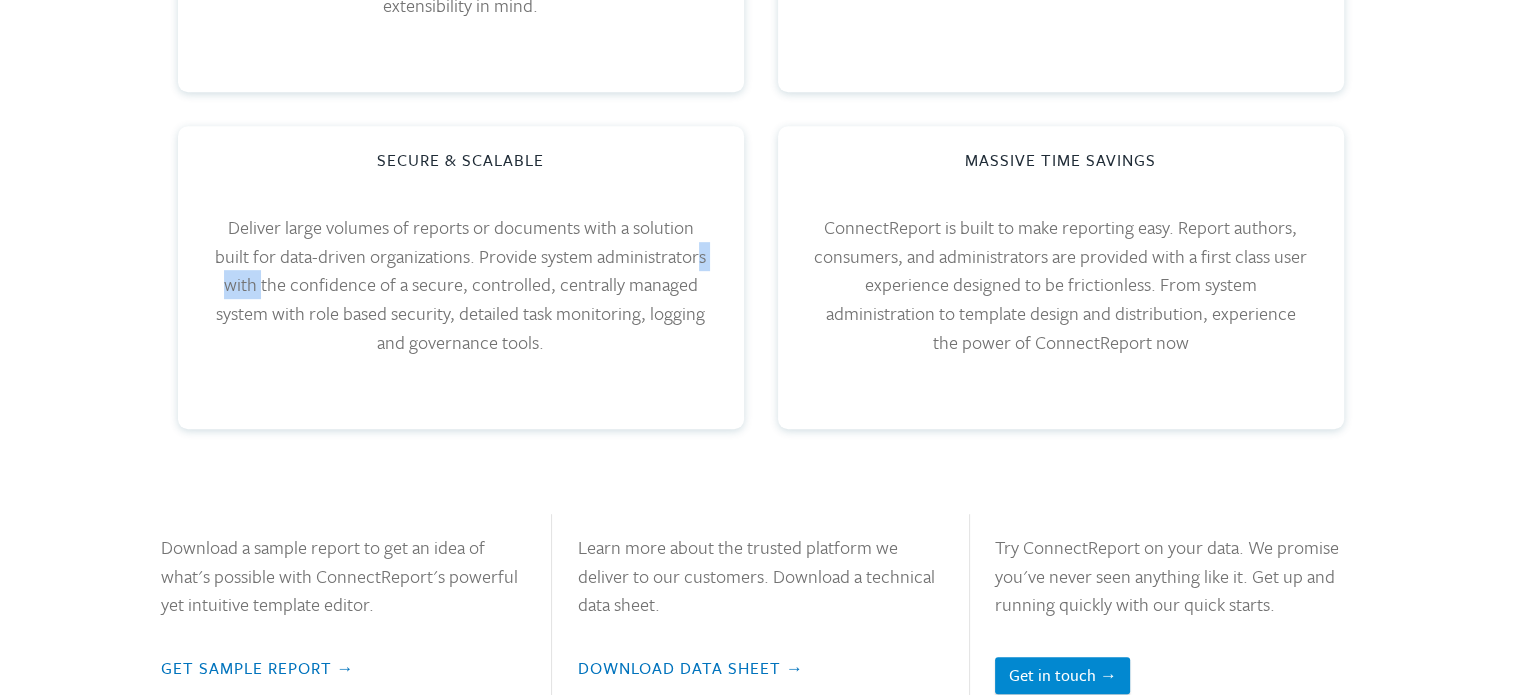 click on "Deliver large volumes of reports or documents with a solution built
for data-driven organizations. Provide system administrators with
the confidence of a secure, controlled, centrally managed system
with role based security, detailed task monitoring, logging and
governance tools." at bounding box center (461, 284) 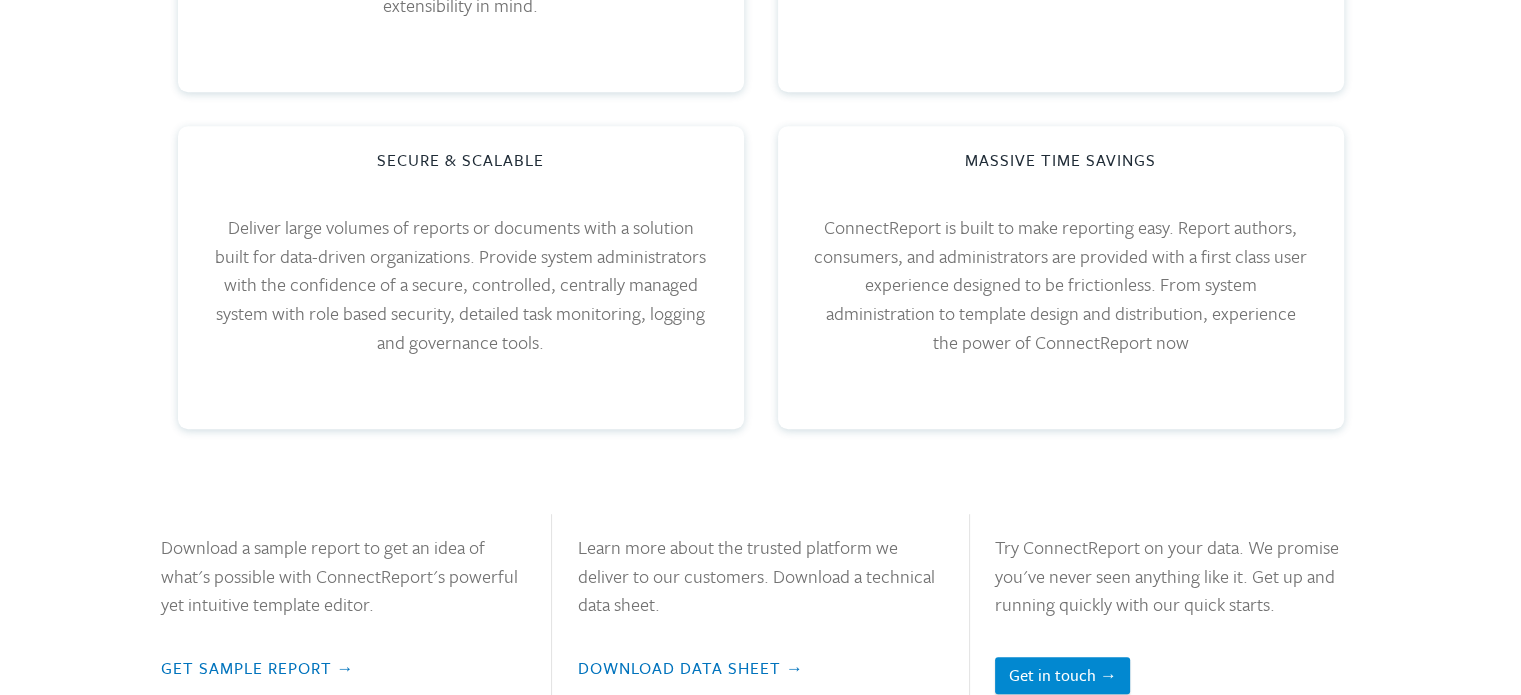 click on "ConnectReport is built to make reporting easy. Report authors,
consumers, and administrators are provided with a first class user
experience designed to be frictionless. From system administration
to template design and distribution, experience the power of
ConnectReport now" at bounding box center [1061, 284] 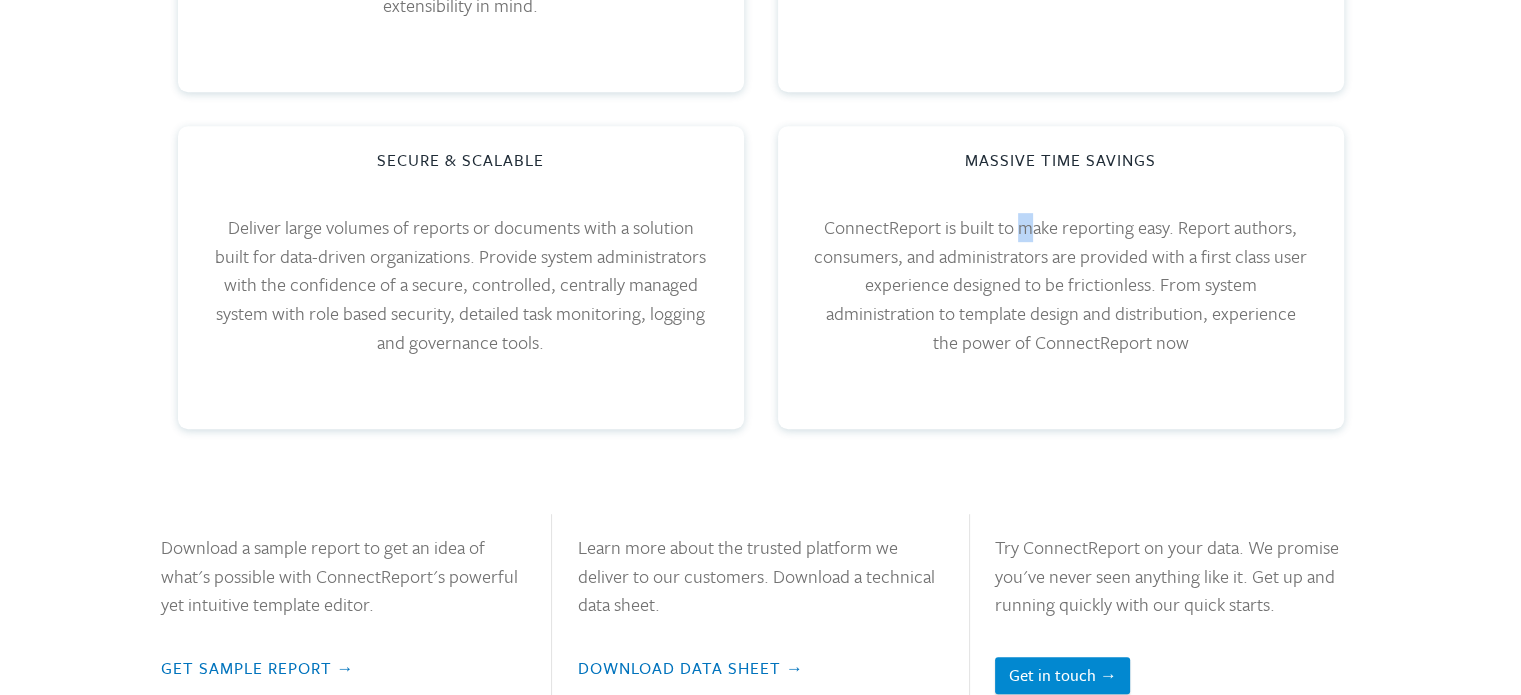 click on "ConnectReport is built to make reporting easy. Report authors,
consumers, and administrators are provided with a first class user
experience designed to be frictionless. From system administration
to template design and distribution, experience the power of
ConnectReport now" at bounding box center [1061, 284] 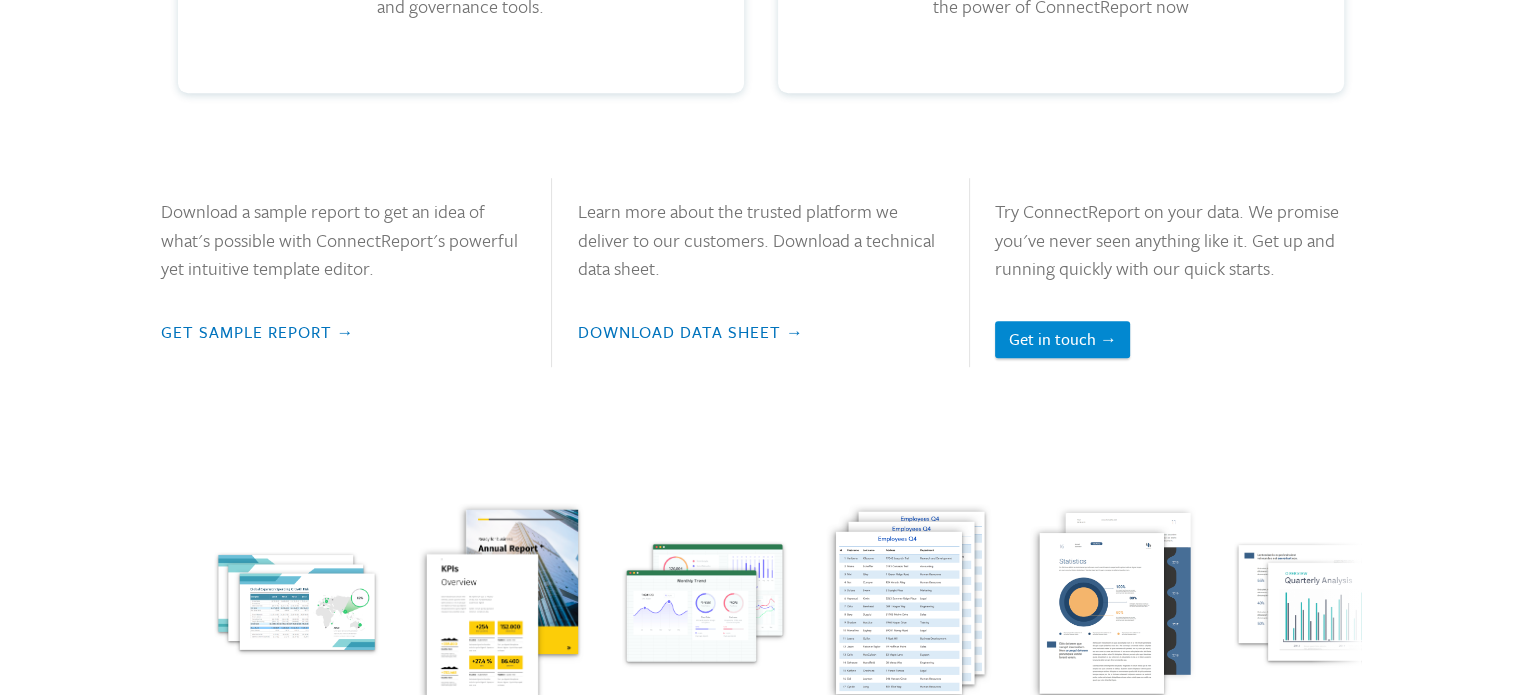 scroll, scrollTop: 1408, scrollLeft: 0, axis: vertical 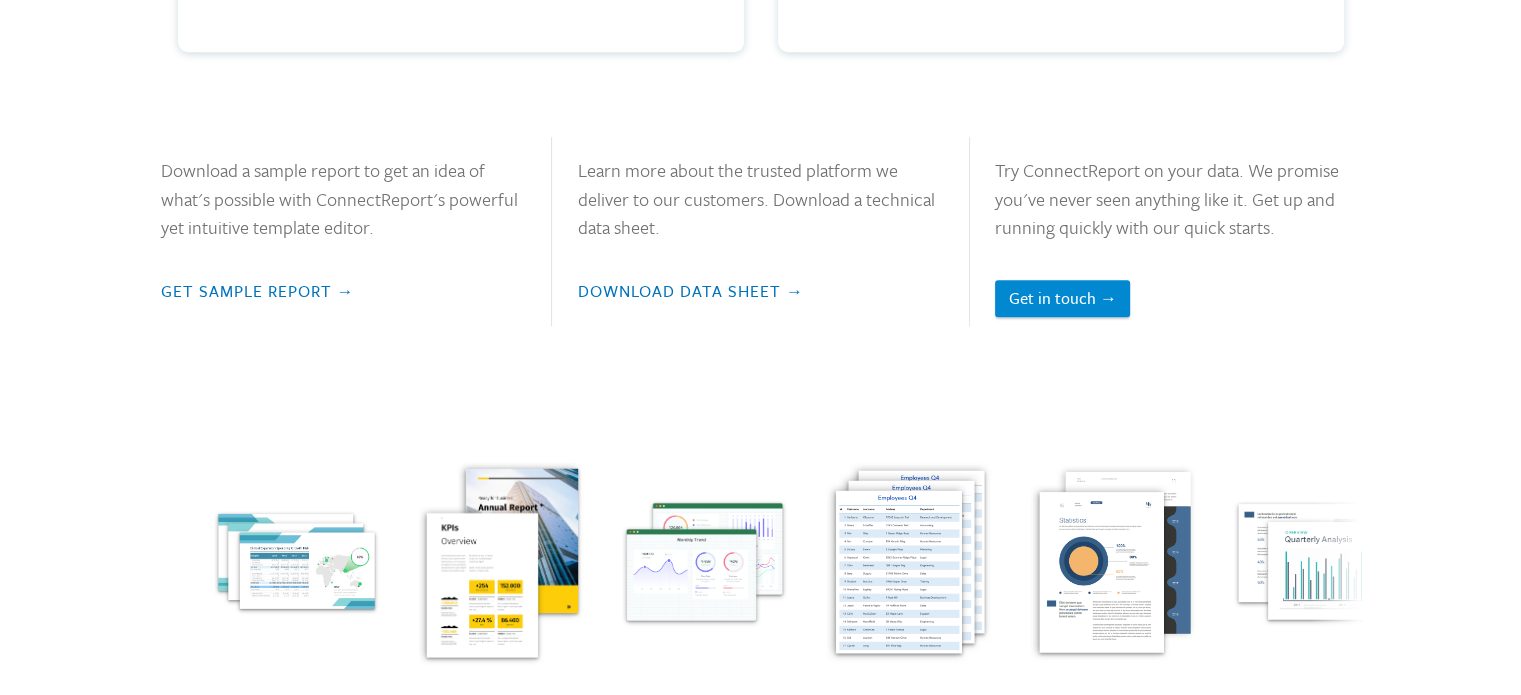 click on "Get Sample Report →" at bounding box center [343, 291] 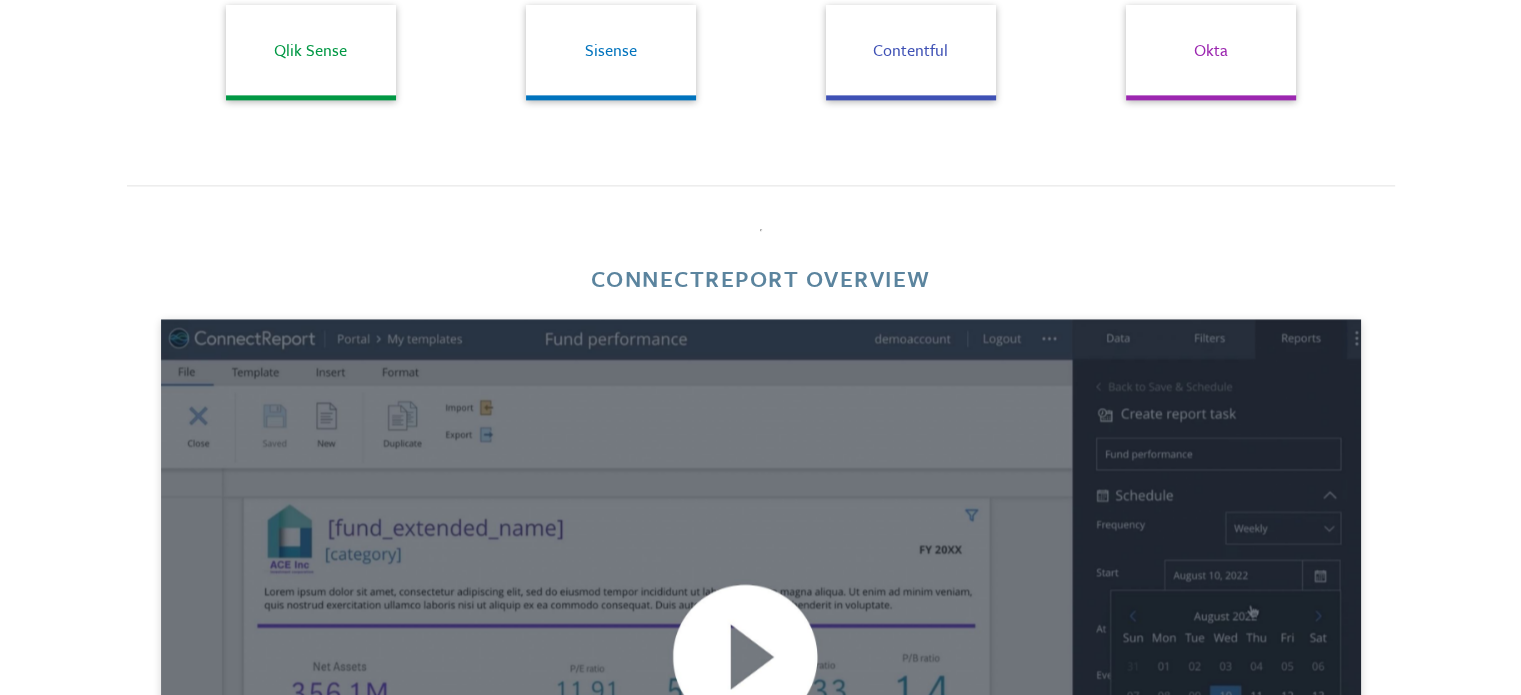 scroll, scrollTop: 2800, scrollLeft: 0, axis: vertical 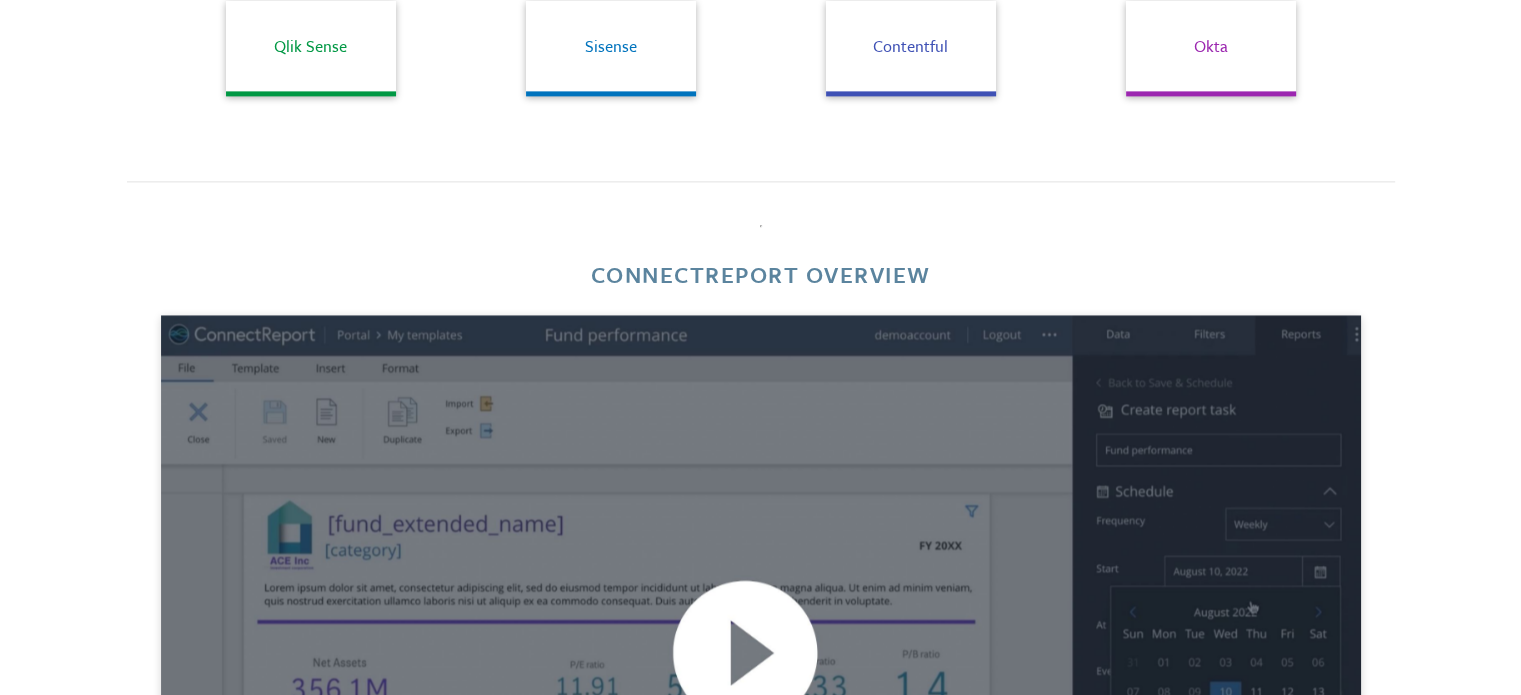 click on "Sisense" at bounding box center [611, 49] 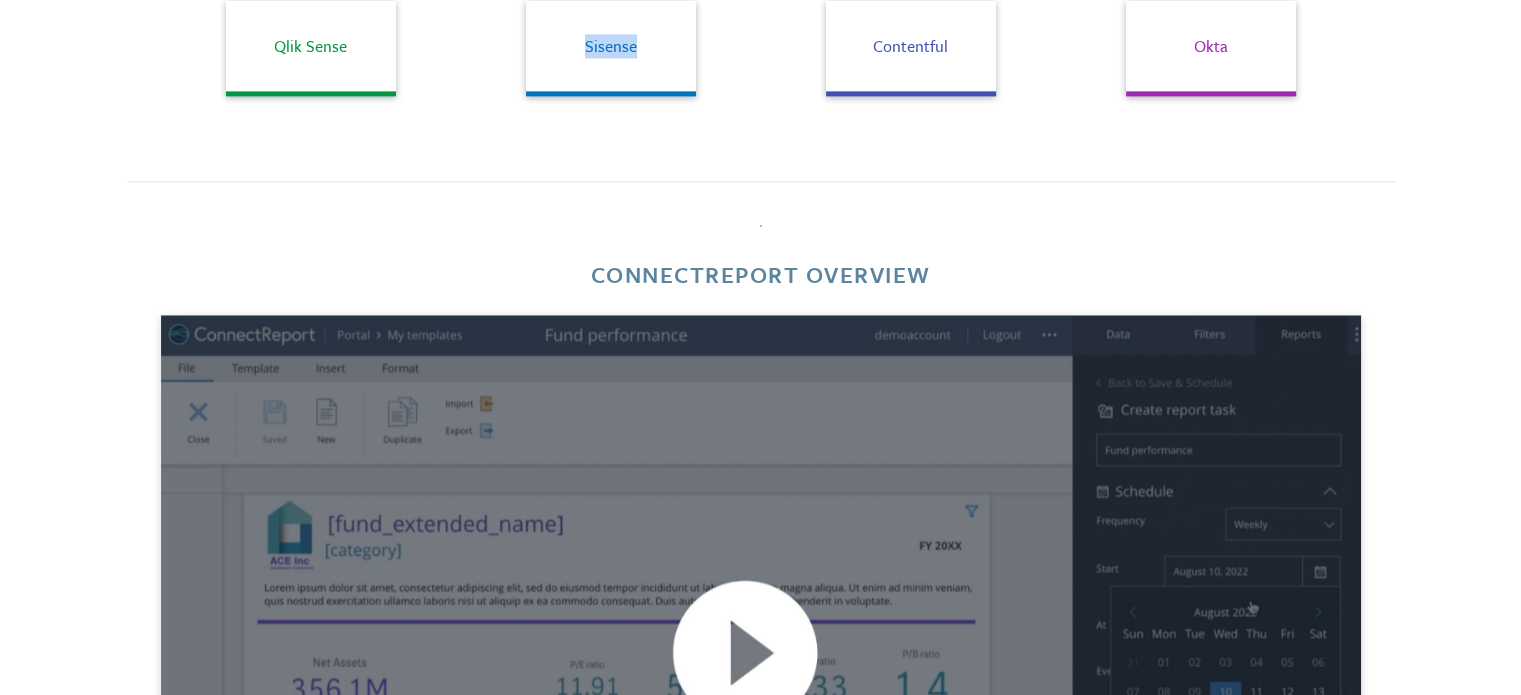 click on "Sisense" at bounding box center (611, 49) 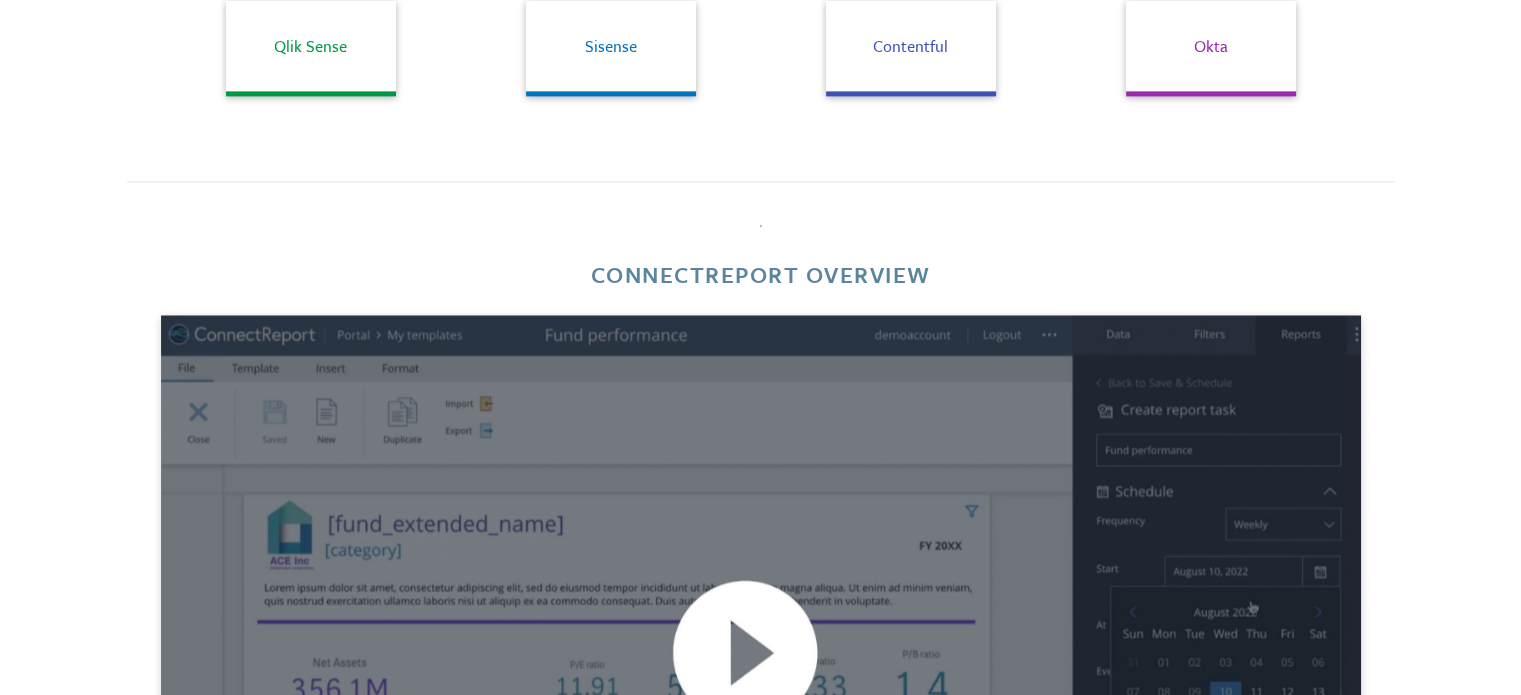 click on "Contentful" at bounding box center [911, 49] 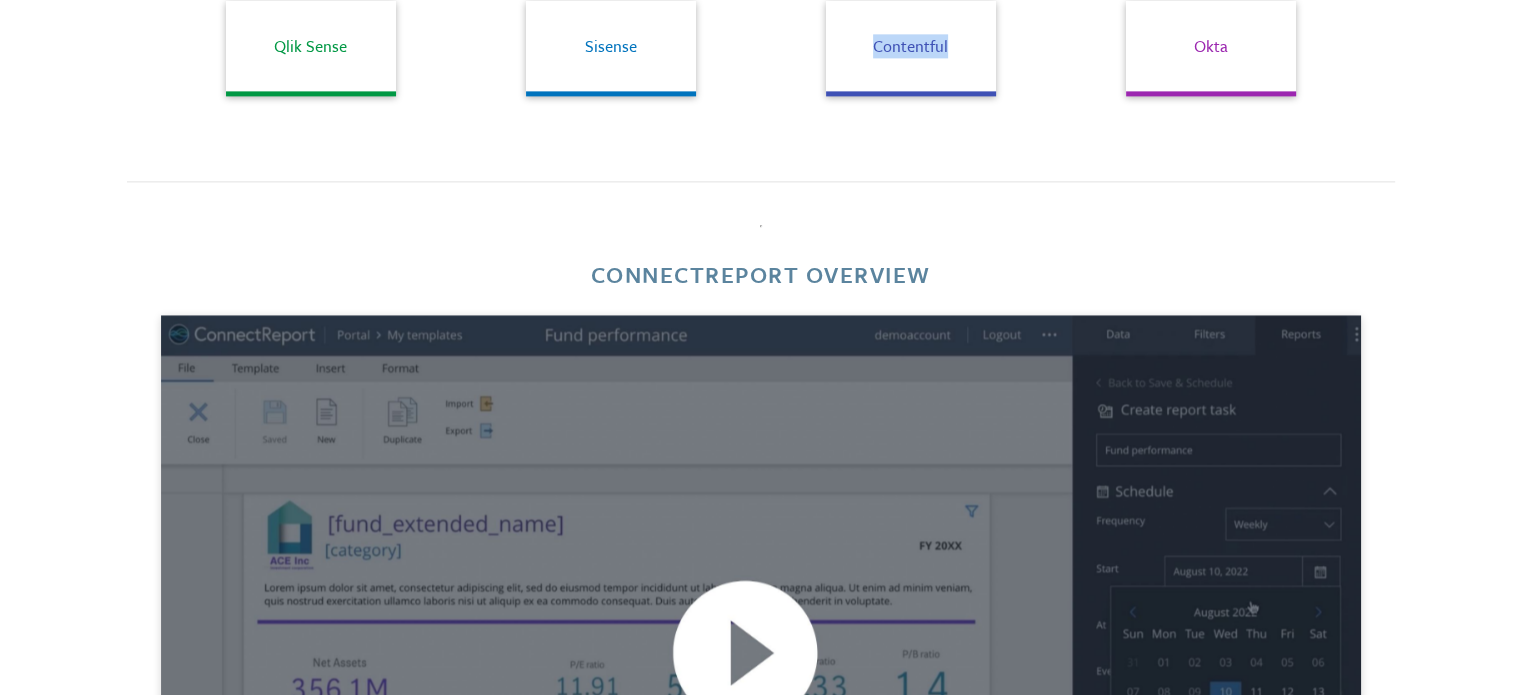 click on "Contentful" at bounding box center [911, 49] 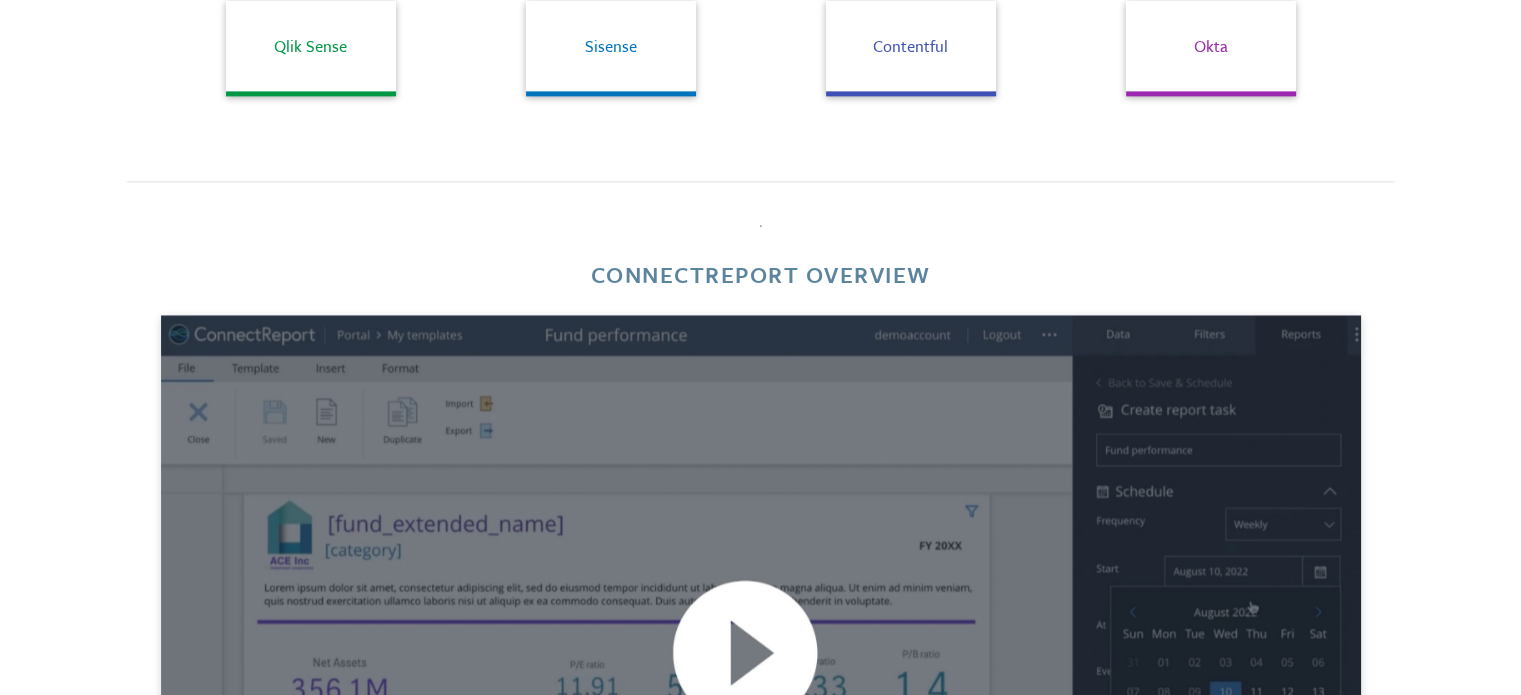 click on "Okta" at bounding box center (1211, 49) 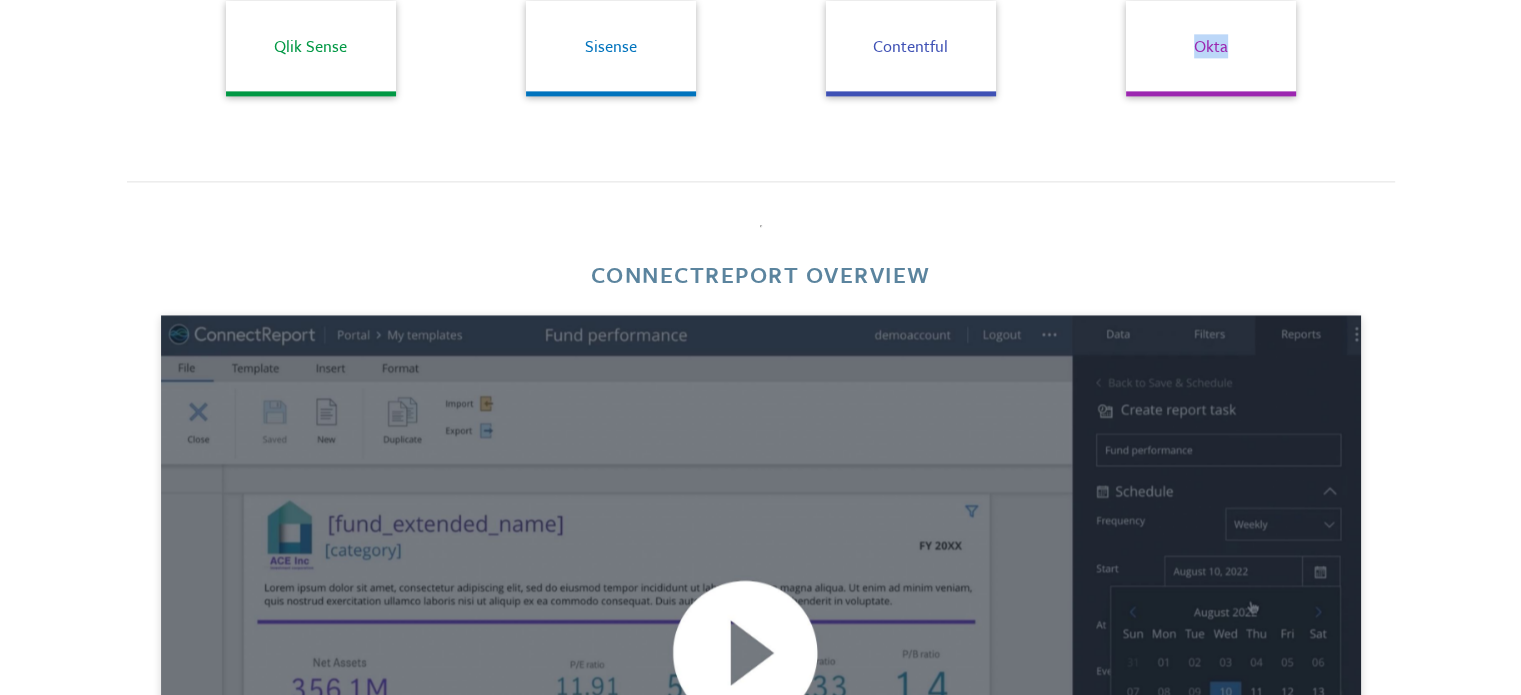 click on "Okta" at bounding box center (1211, 49) 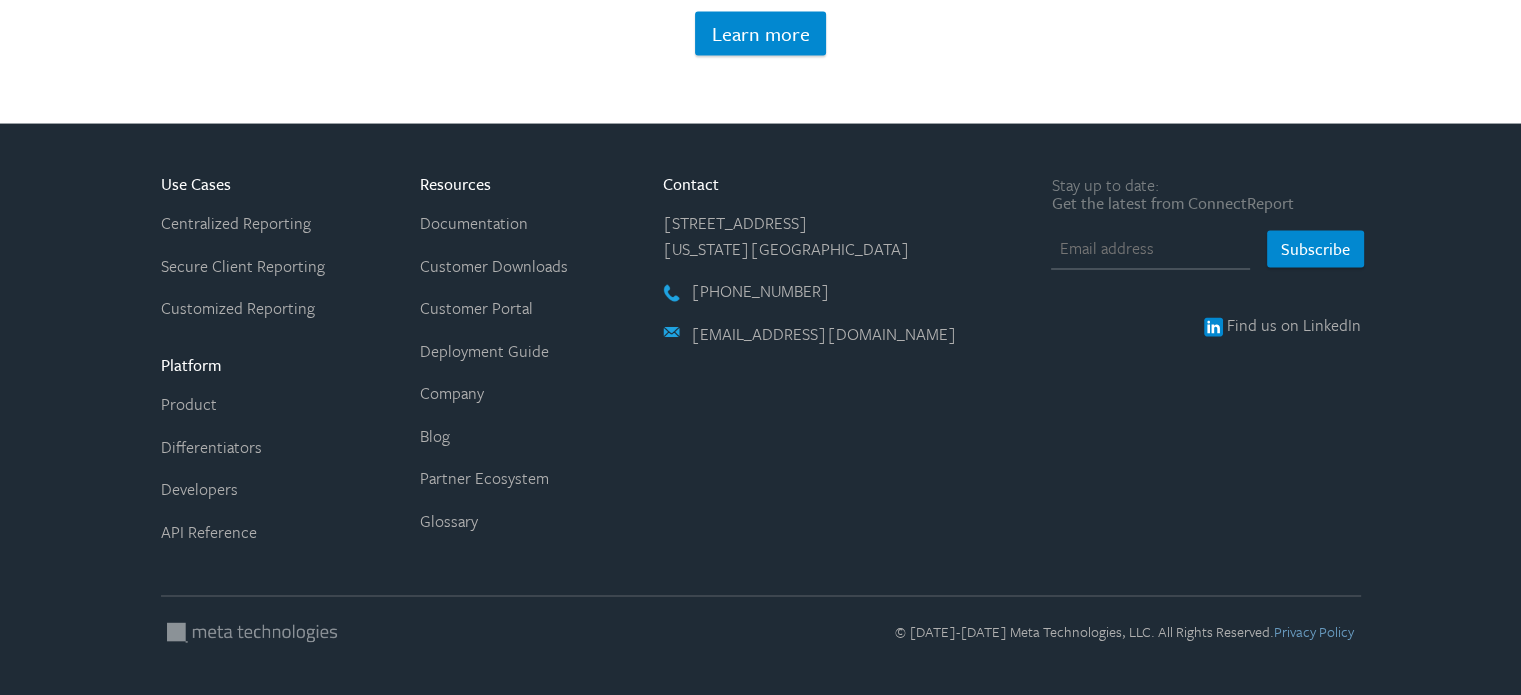 scroll, scrollTop: 4119, scrollLeft: 0, axis: vertical 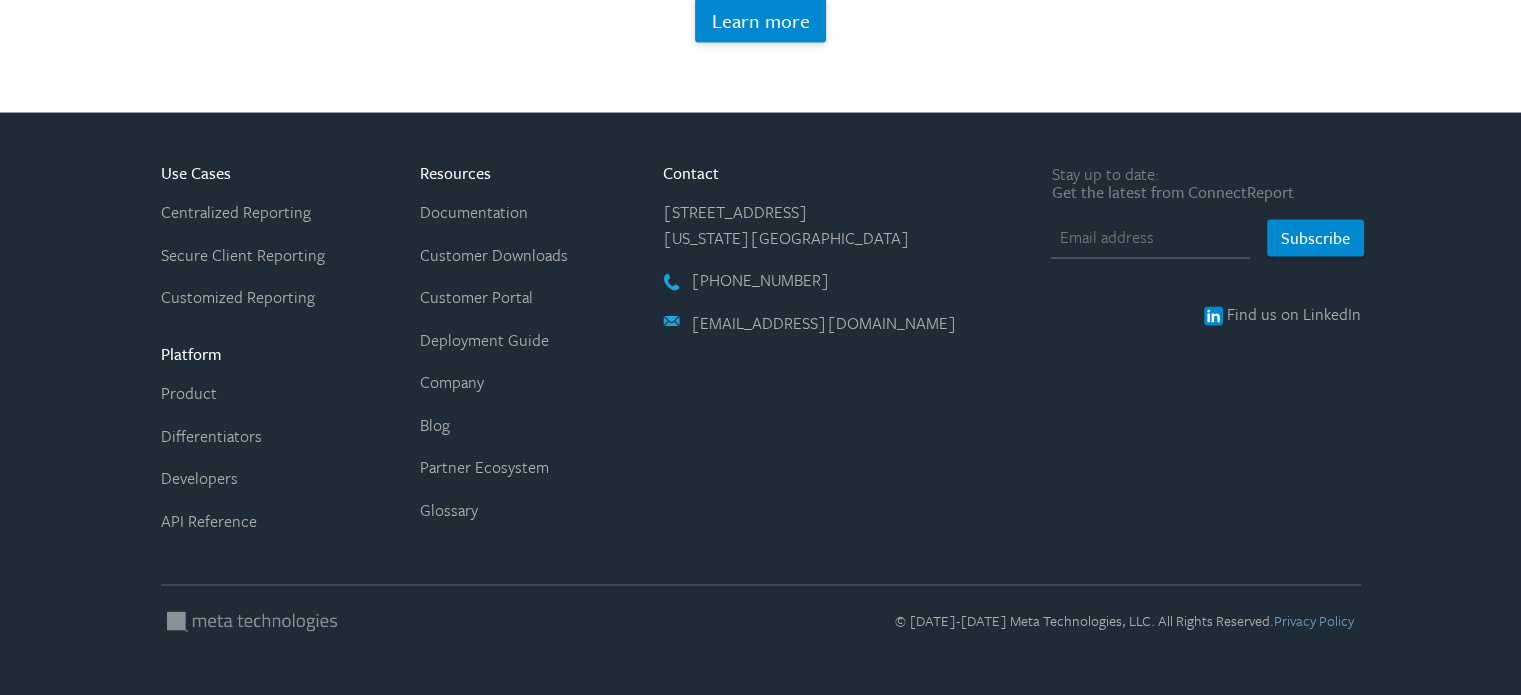 click on "Learn more" at bounding box center (760, 21) 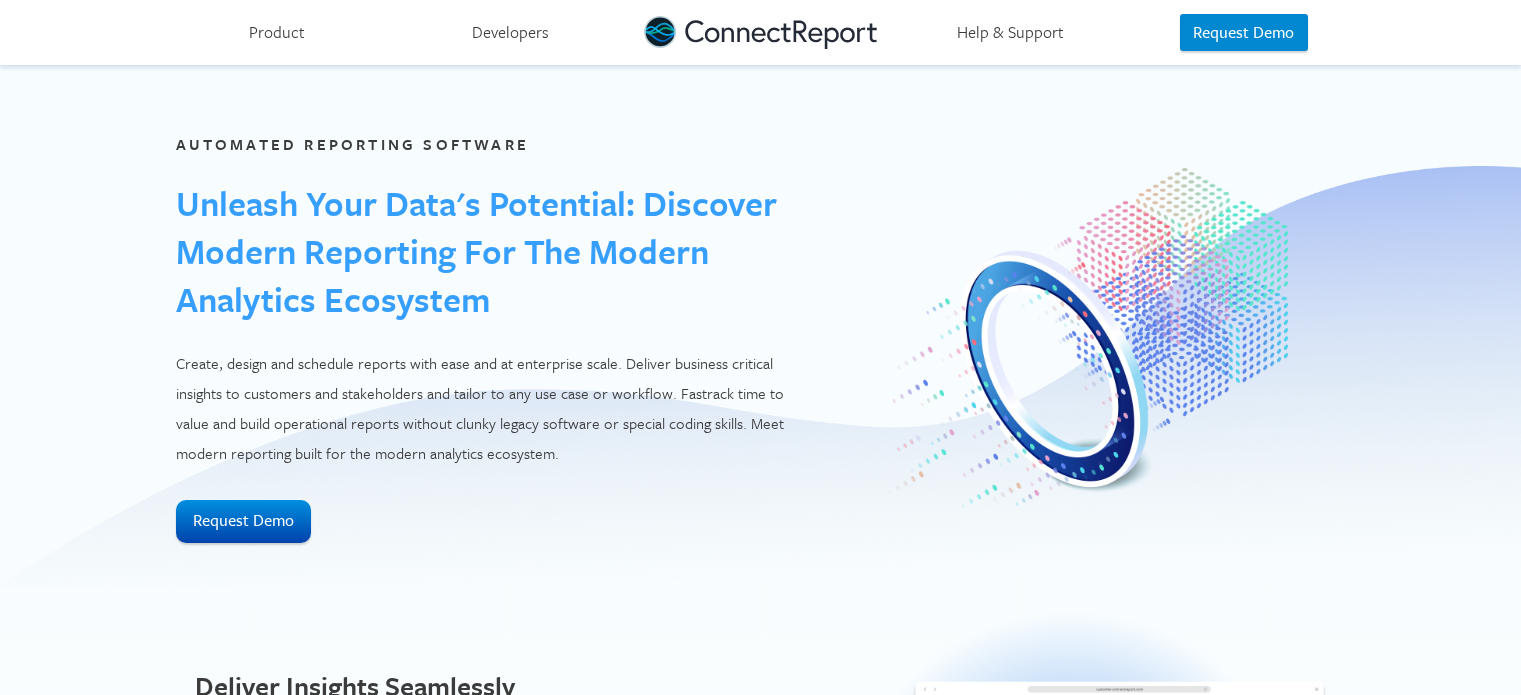scroll, scrollTop: 0, scrollLeft: 0, axis: both 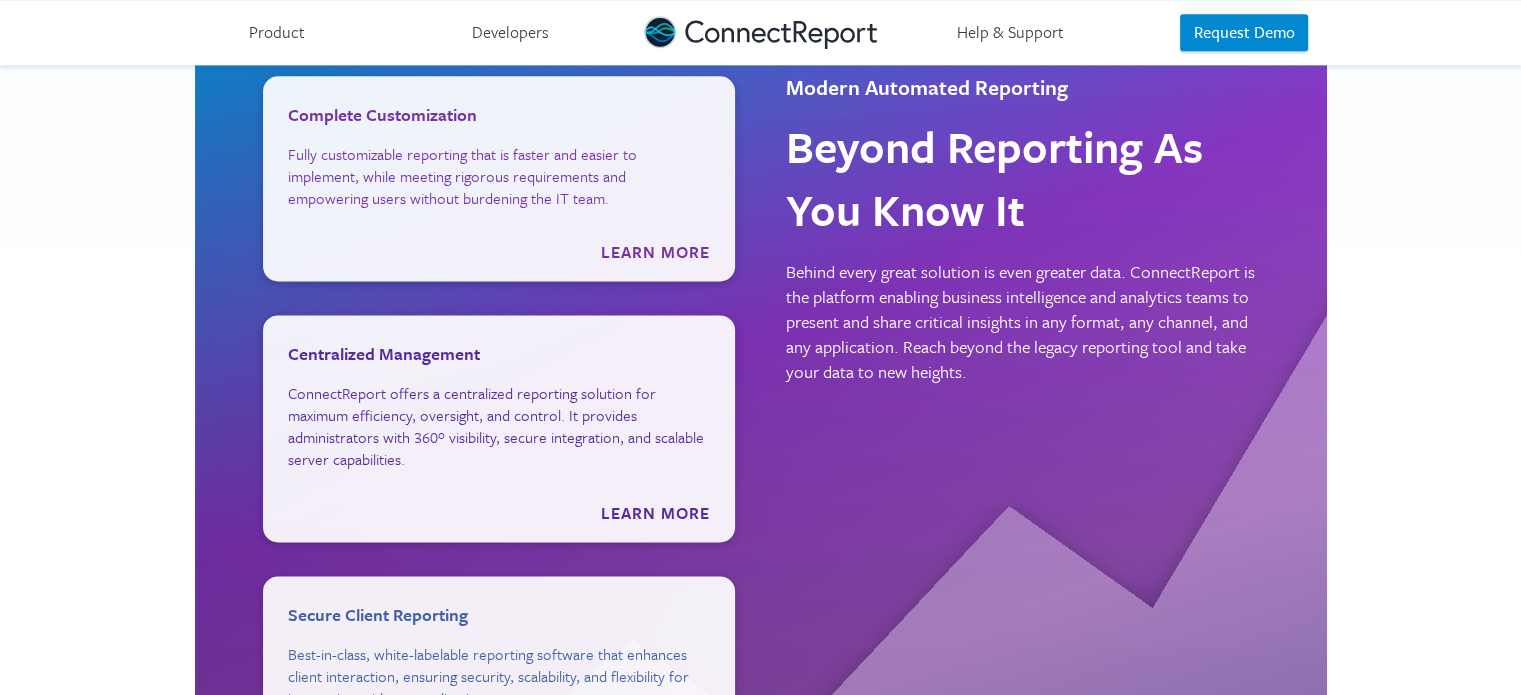 click on "Developers" at bounding box center [510, 32] 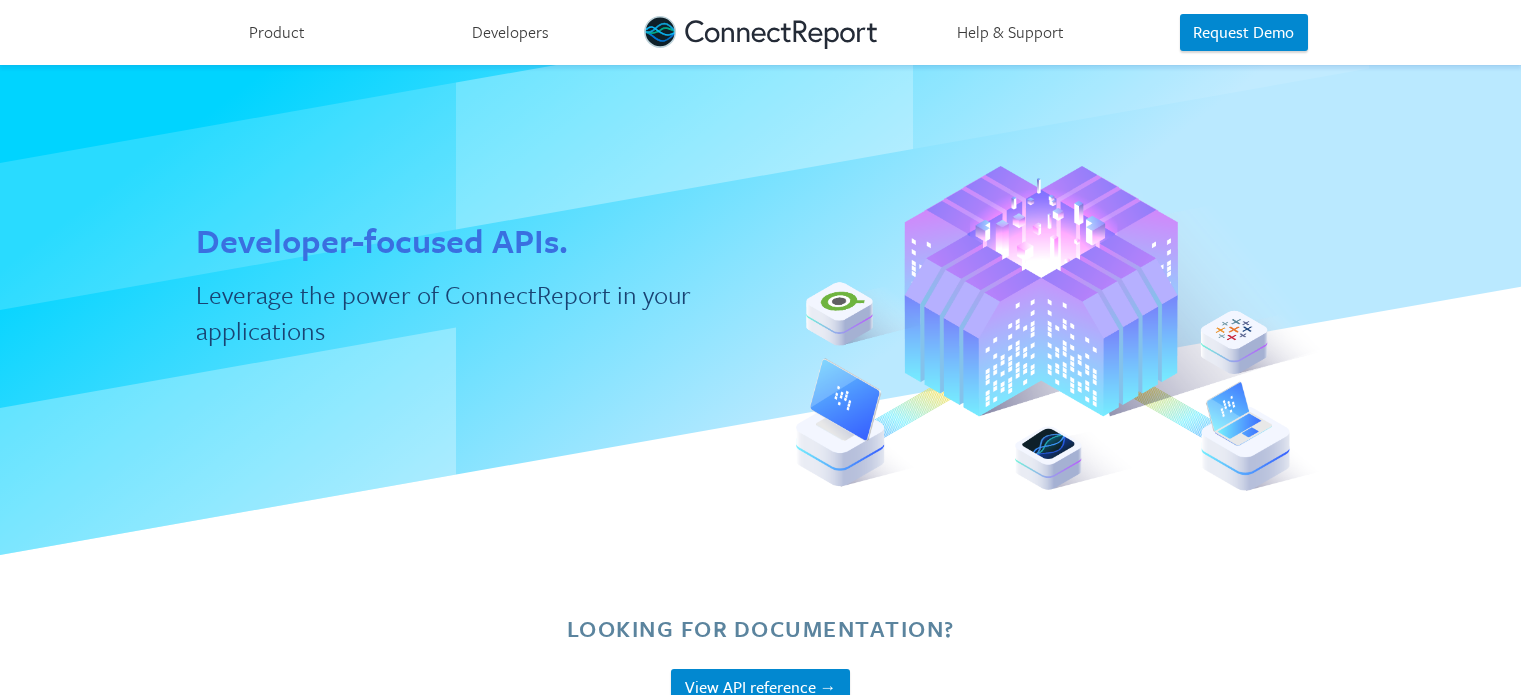scroll, scrollTop: 0, scrollLeft: 0, axis: both 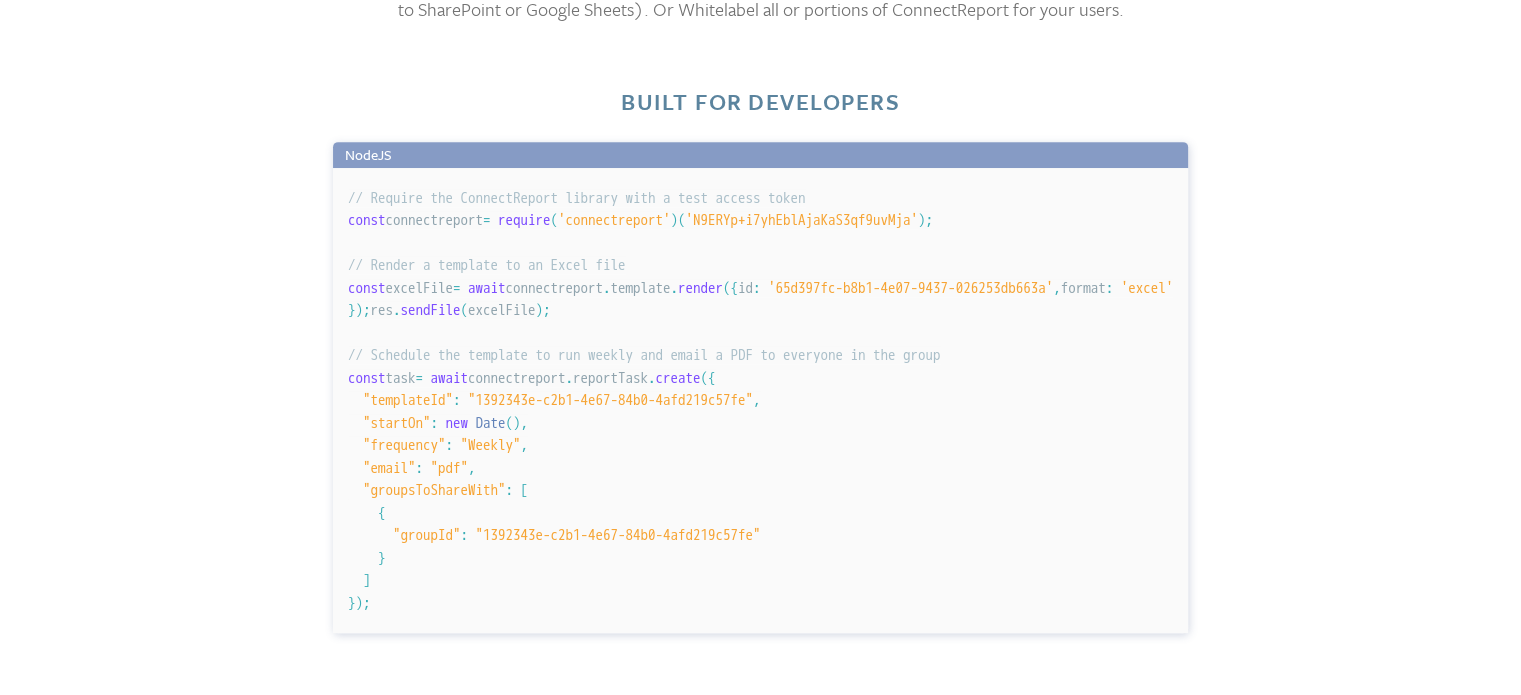 click on "'excel'" at bounding box center [1147, 288] 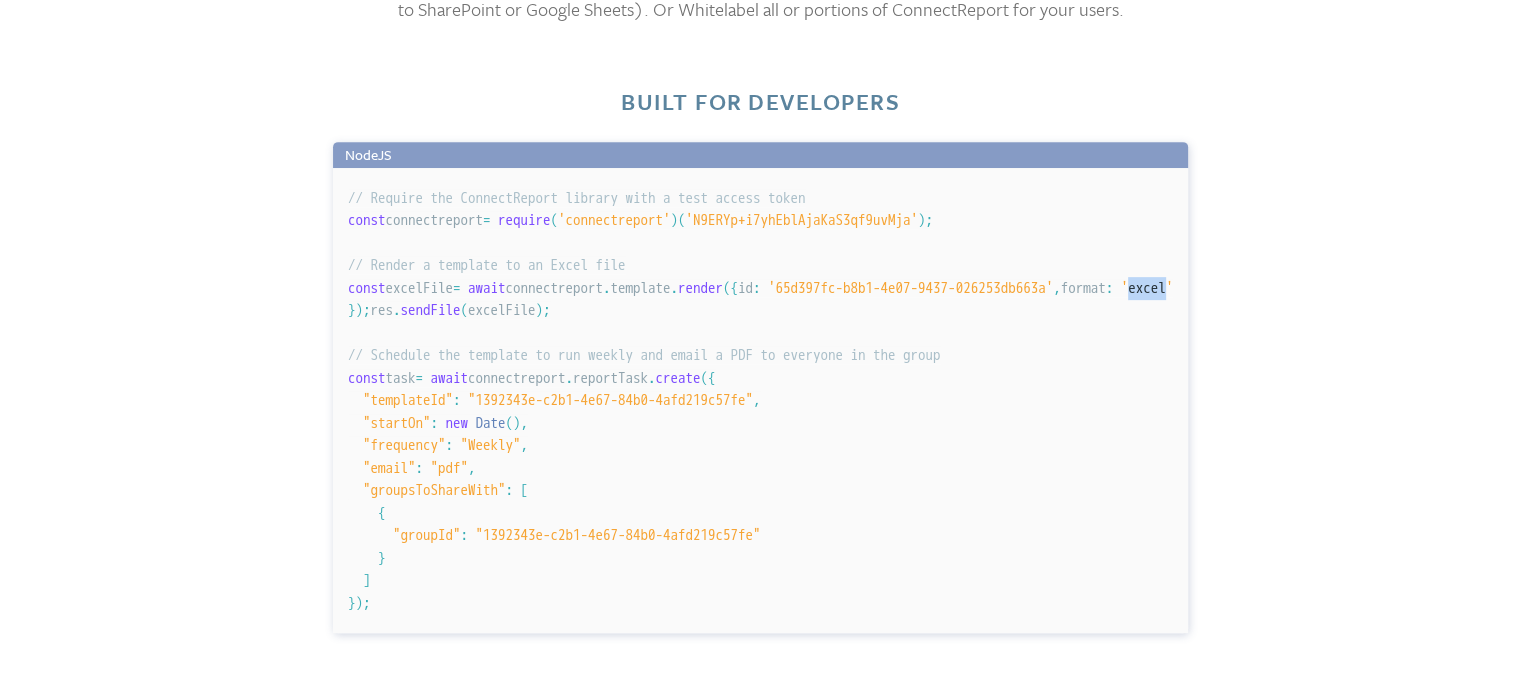 click on "'excel'" at bounding box center (1147, 288) 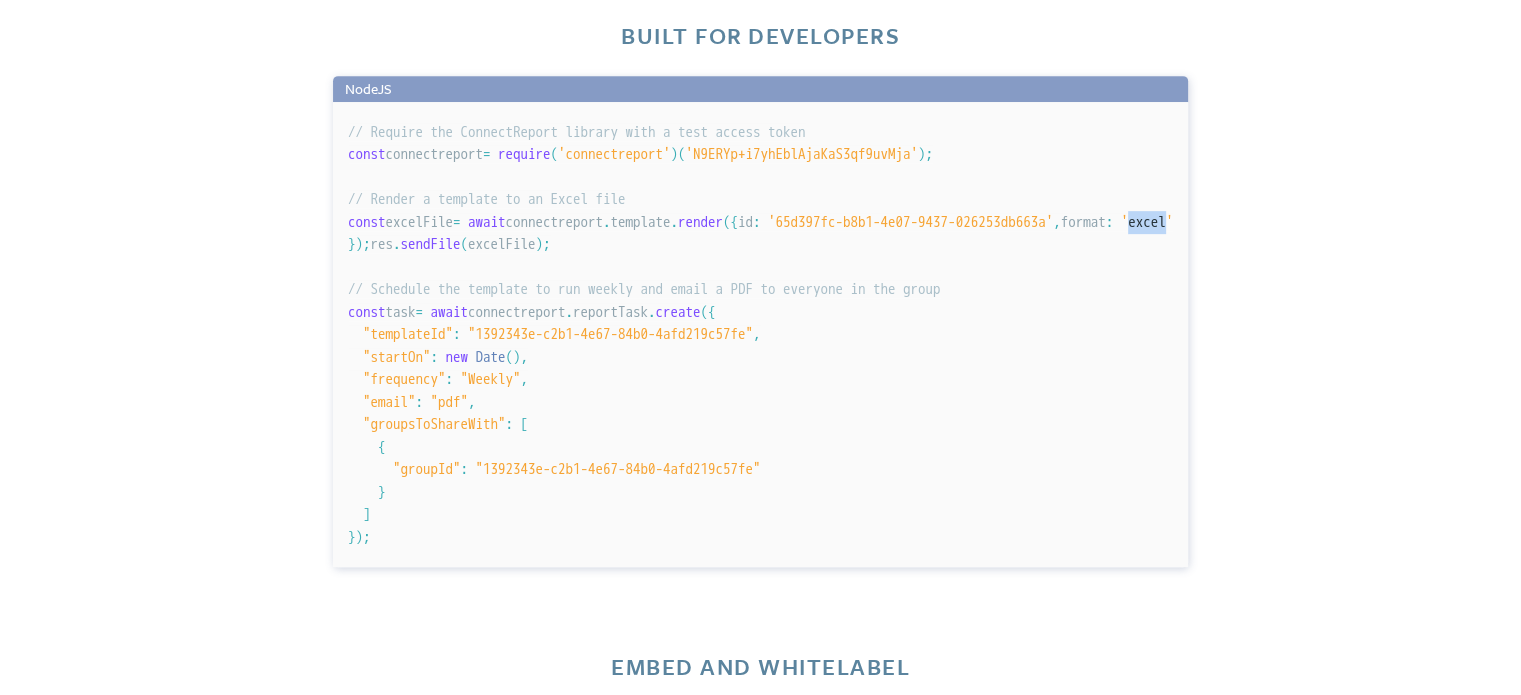 scroll, scrollTop: 912, scrollLeft: 0, axis: vertical 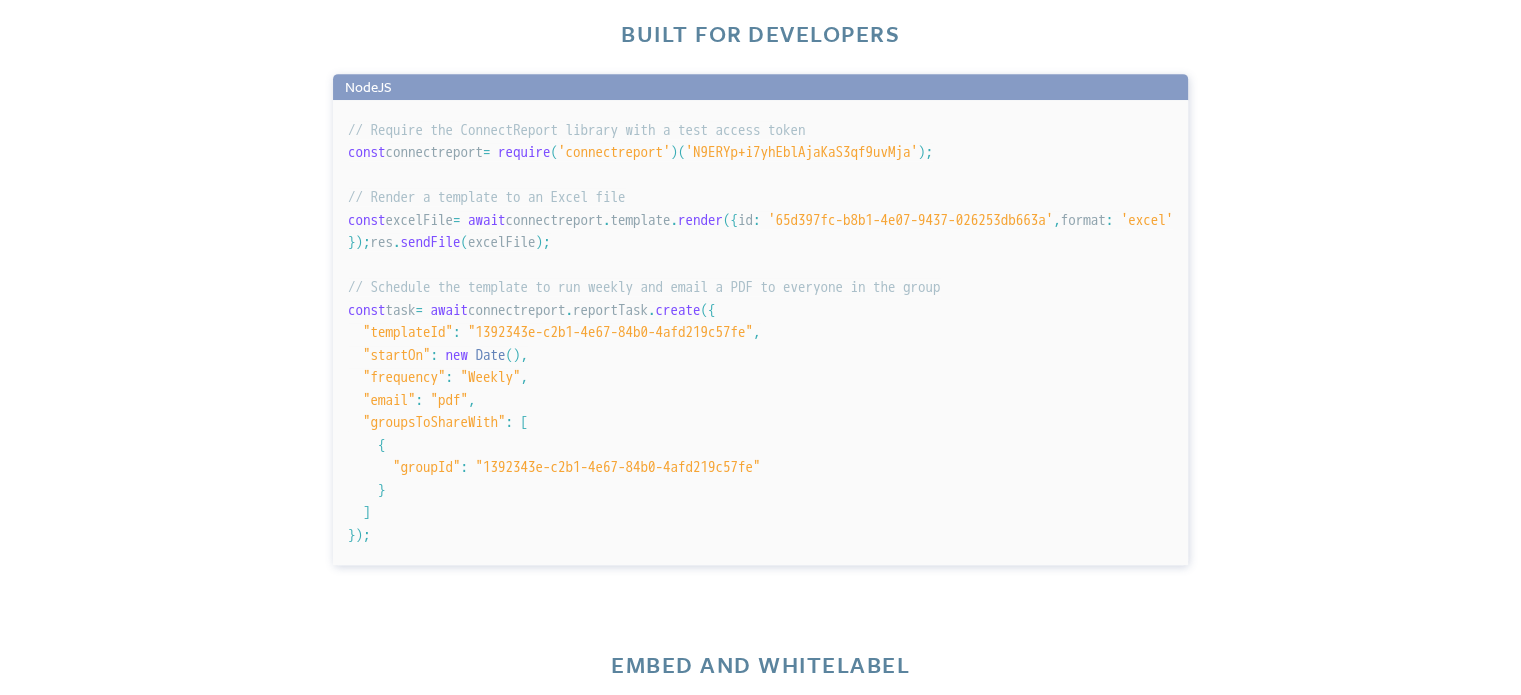 click on "// Require the ConnectReport library with a test access token
const  connectreport  =   require ( 'connectreport' ) ( 'N9ERYp+i7yhEblAjaKaS3qf9uvMja' ) ;
// Render a template to an Excel file
const  excelFile  =   await  connectreport . template . render ( {
id :   '65d397fc-b8b1-4e07-9437-026253db663a' ,
format :   'excel'
} ) ;
res . sendFile ( excelFile ) ;
// Schedule the template to run weekly and email a PDF to everyone in the group
const  task  =   await  connectreport . reportTask . create ( {
"templateId" :   "1392343e-c2b1-4e67-84b0-4afd219c57fe" ,
"startOn" :   new   Date ( ) ,
"frequency" :   "Weekly" ,
"email" :   "pdf" ,
"groupsToShareWith" :   [
{
"groupId" :   "1392343e-c2b1-4e67-84b0-4afd219c57fe"
}
]
} ) ;" at bounding box center [760, 332] 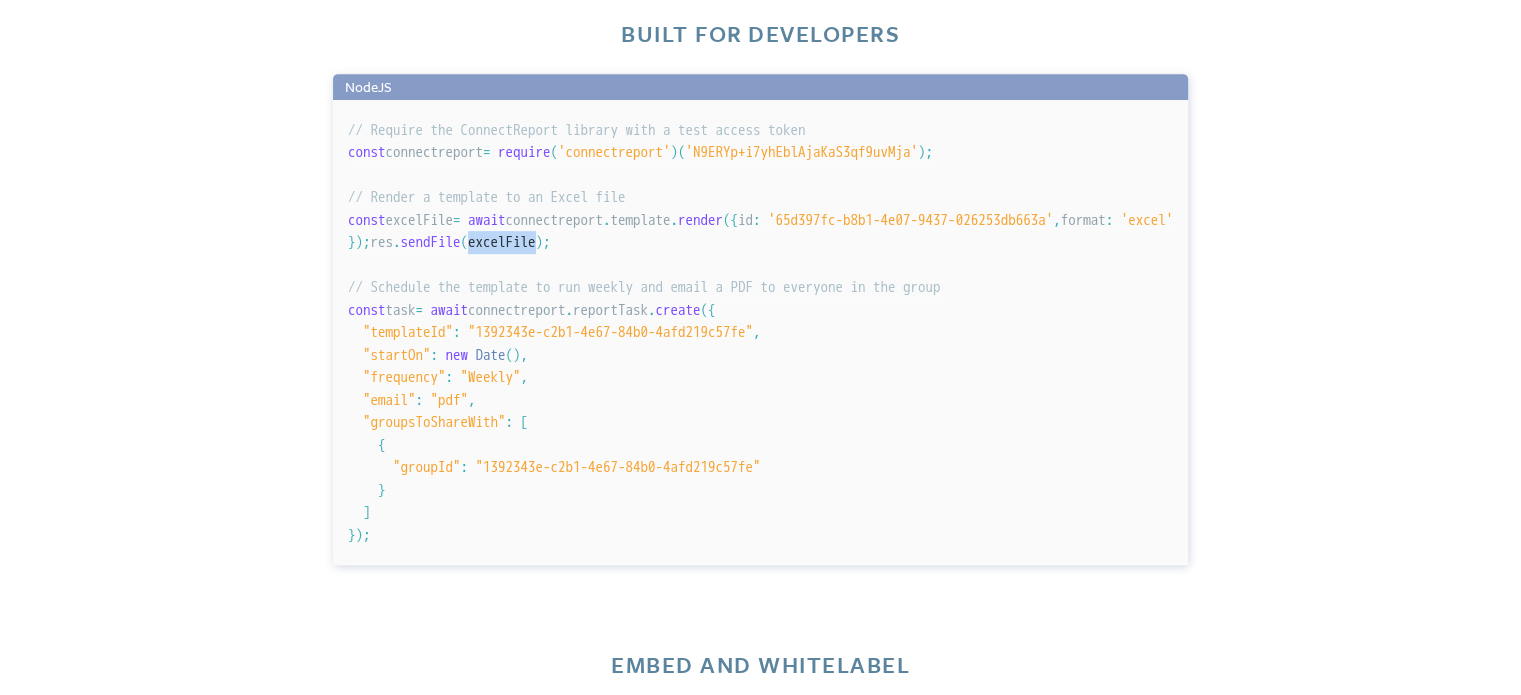click on "// Require the ConnectReport library with a test access token
const  connectreport  =   require ( 'connectreport' ) ( 'N9ERYp+i7yhEblAjaKaS3qf9uvMja' ) ;
// Render a template to an Excel file
const  excelFile  =   await  connectreport . template . render ( {
id :   '65d397fc-b8b1-4e07-9437-026253db663a' ,
format :   'excel'
} ) ;
res . sendFile ( excelFile ) ;
// Schedule the template to run weekly and email a PDF to everyone in the group
const  task  =   await  connectreport . reportTask . create ( {
"templateId" :   "1392343e-c2b1-4e67-84b0-4afd219c57fe" ,
"startOn" :   new   Date ( ) ,
"frequency" :   "Weekly" ,
"email" :   "pdf" ,
"groupsToShareWith" :   [
{
"groupId" :   "1392343e-c2b1-4e67-84b0-4afd219c57fe"
}
]
} ) ;" at bounding box center [760, 332] 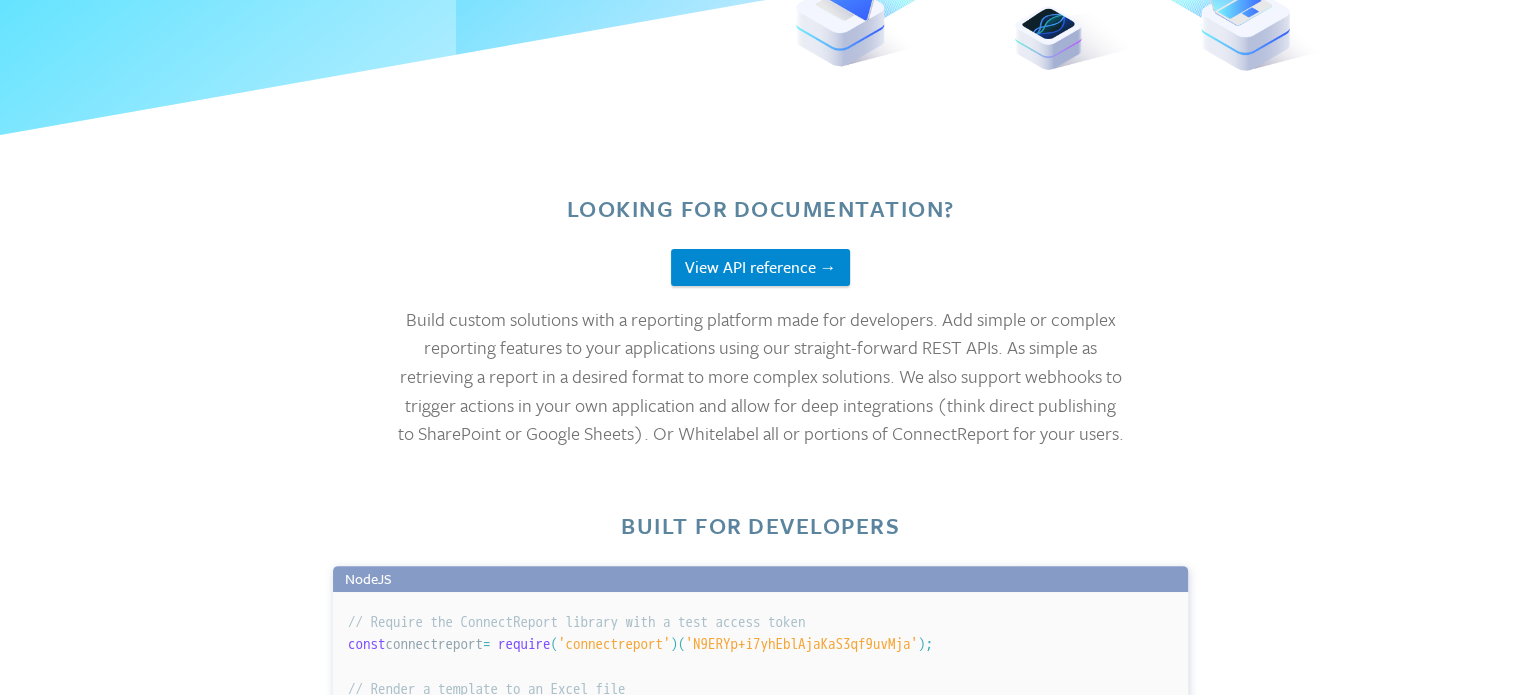 scroll, scrollTop: 419, scrollLeft: 0, axis: vertical 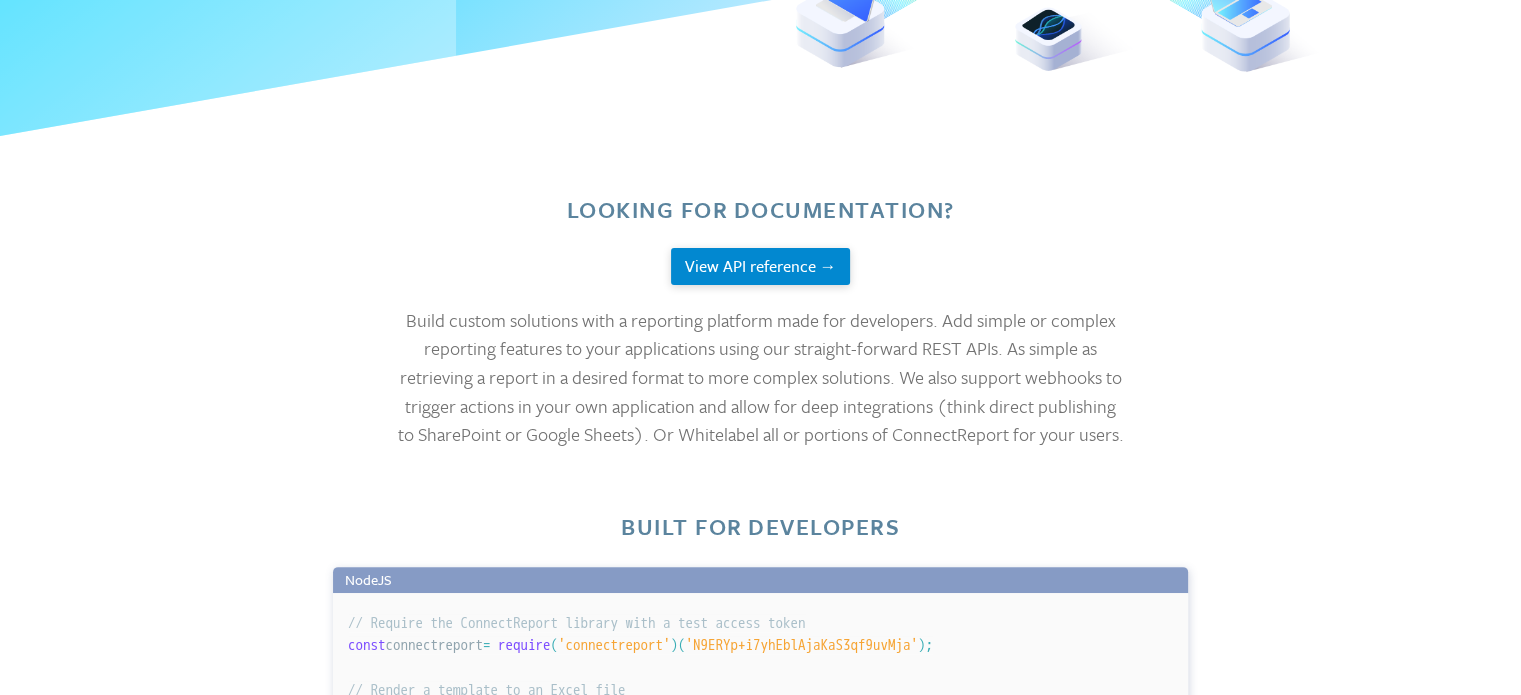 click on "View API reference →" at bounding box center [760, 266] 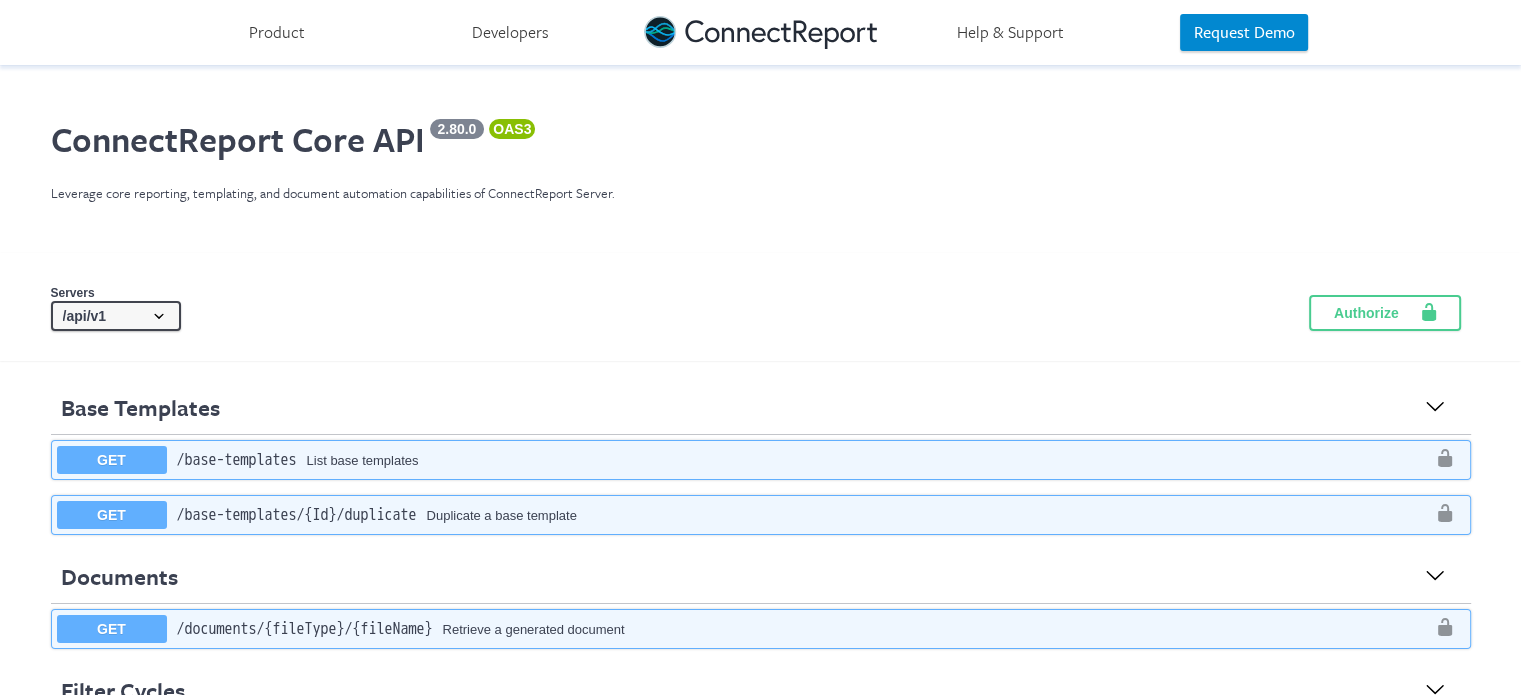 scroll, scrollTop: 0, scrollLeft: 0, axis: both 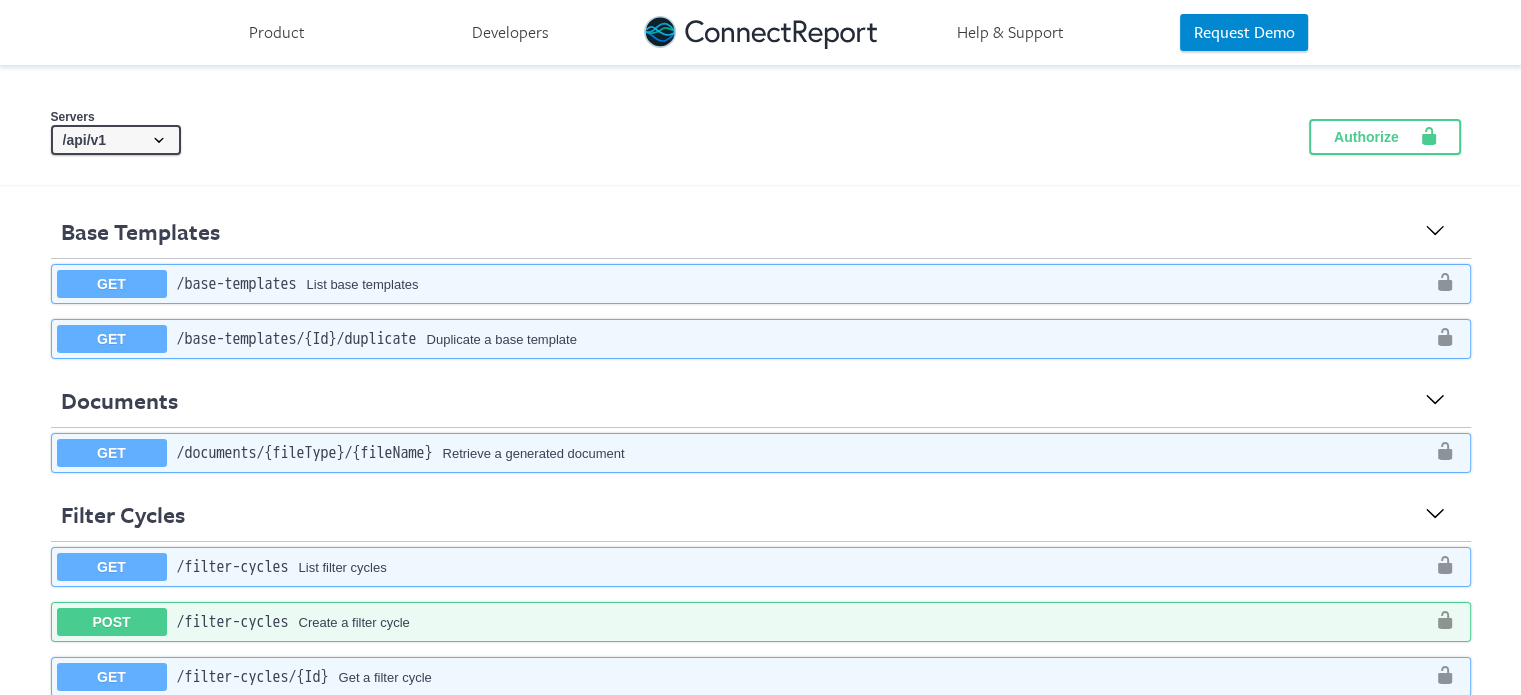 click on "/api/v1" at bounding box center (116, 140) 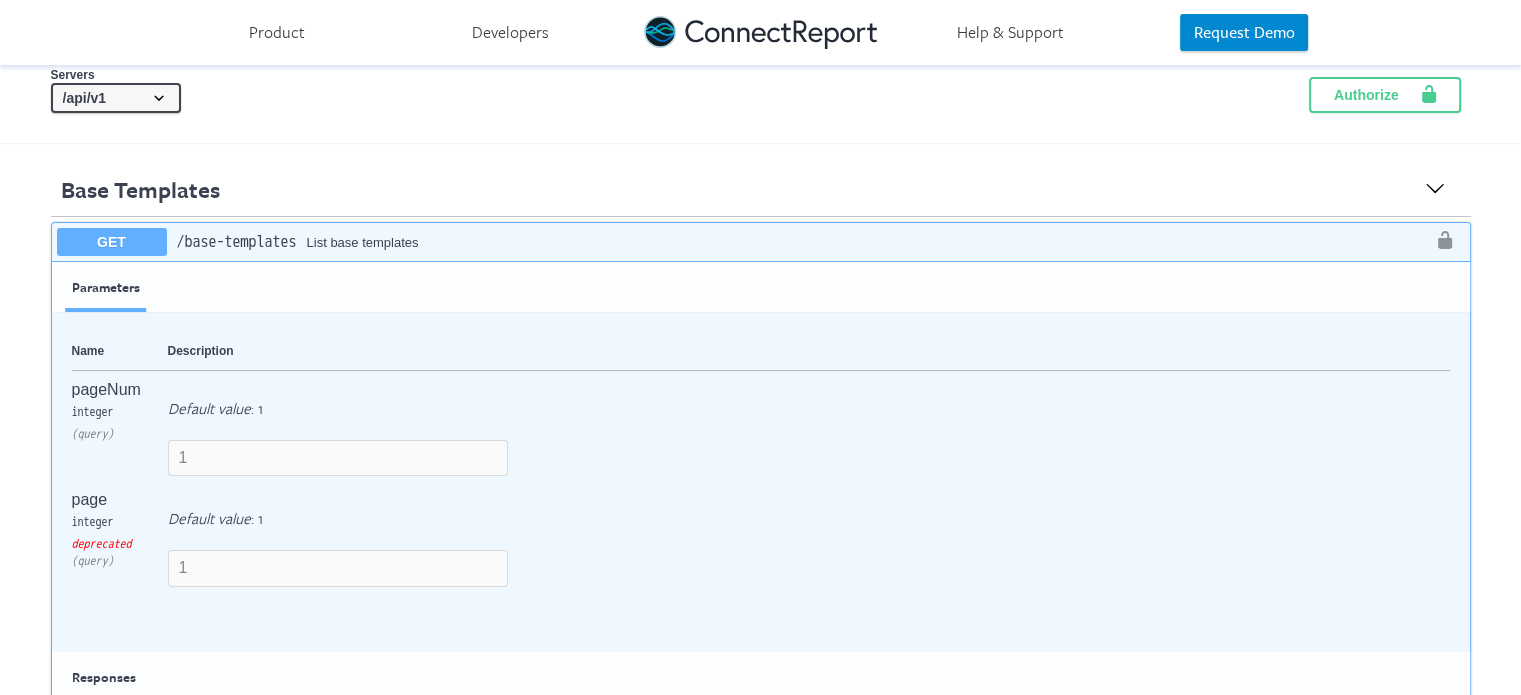 scroll, scrollTop: 219, scrollLeft: 0, axis: vertical 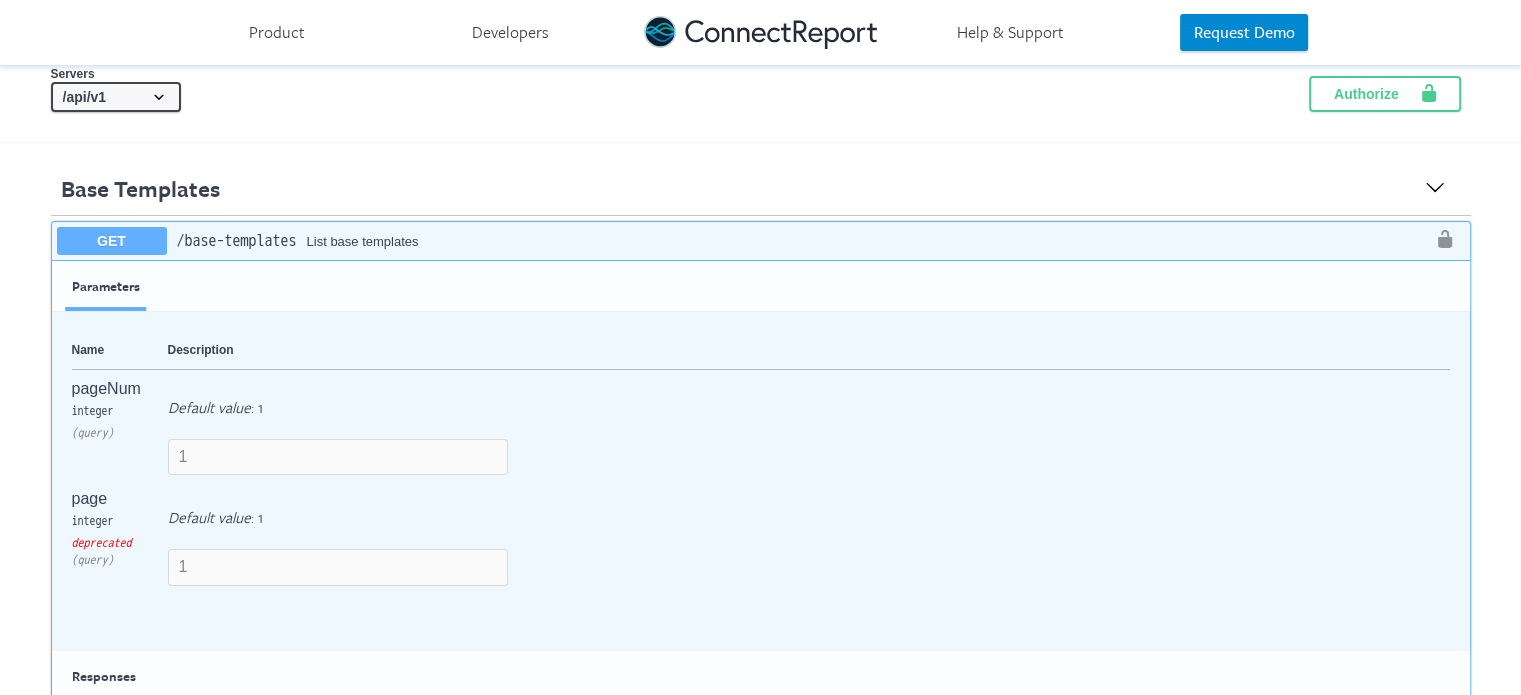 click on "GET ​/base-templates List base templates" at bounding box center [761, 241] 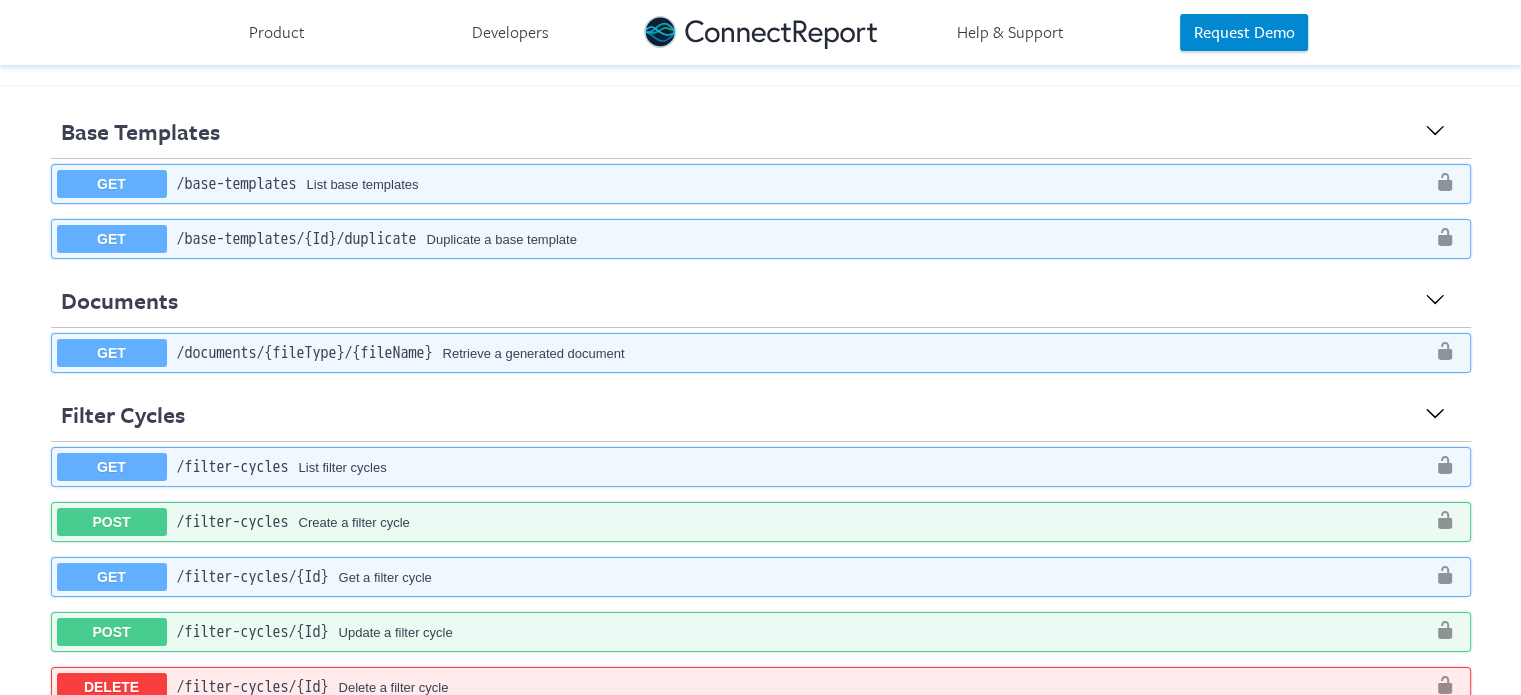 scroll, scrollTop: 368, scrollLeft: 0, axis: vertical 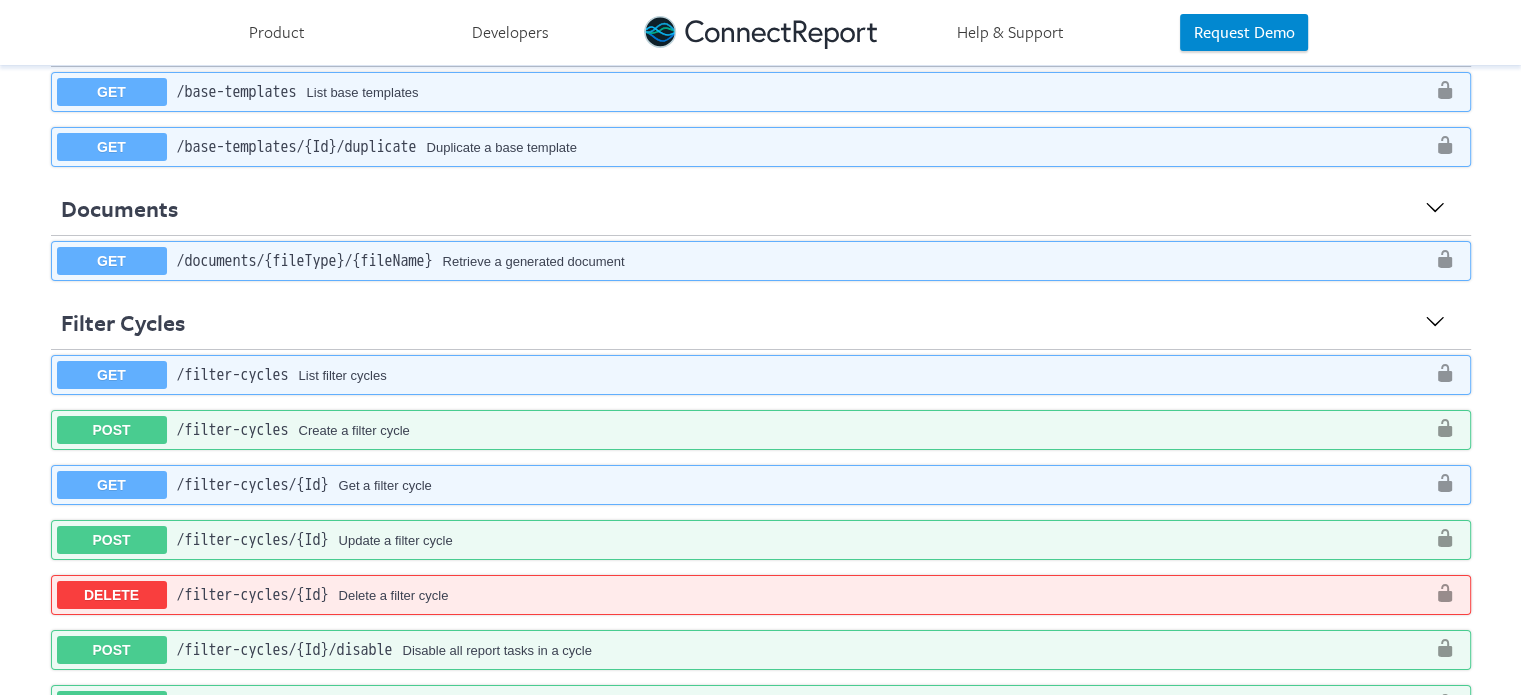 click on "​/documents​/{fileType}​/{fileName}" at bounding box center [305, 261] 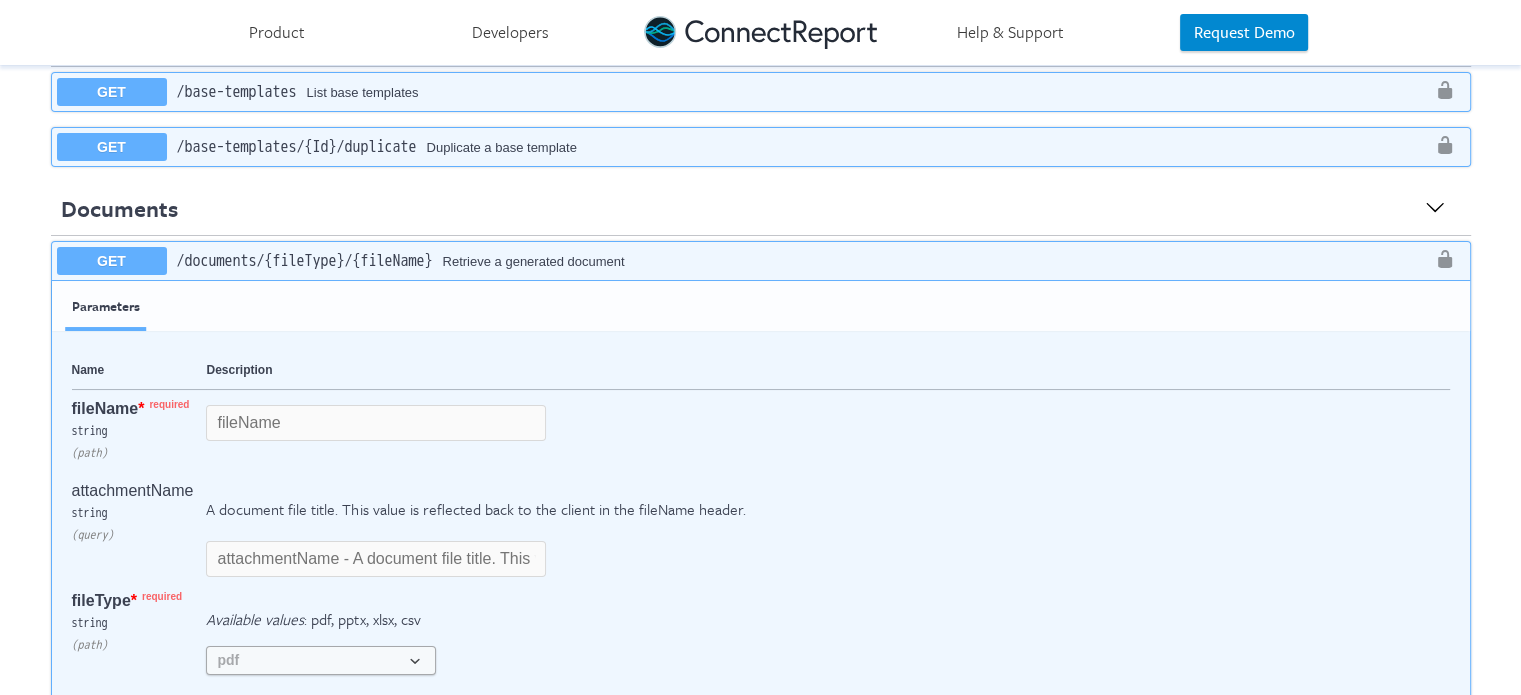 click on "​/documents​/{fileType}​/{fileName}" at bounding box center (305, 261) 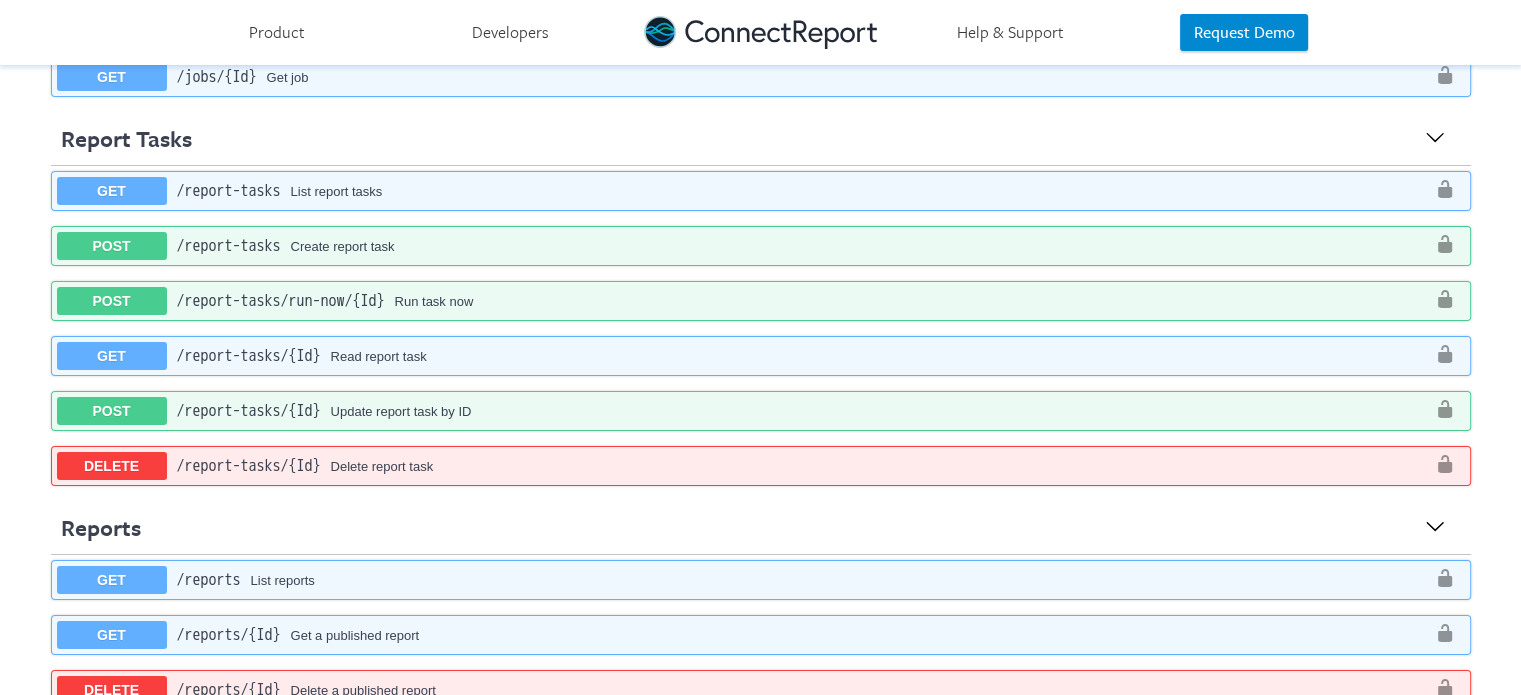 scroll, scrollTop: 1280, scrollLeft: 0, axis: vertical 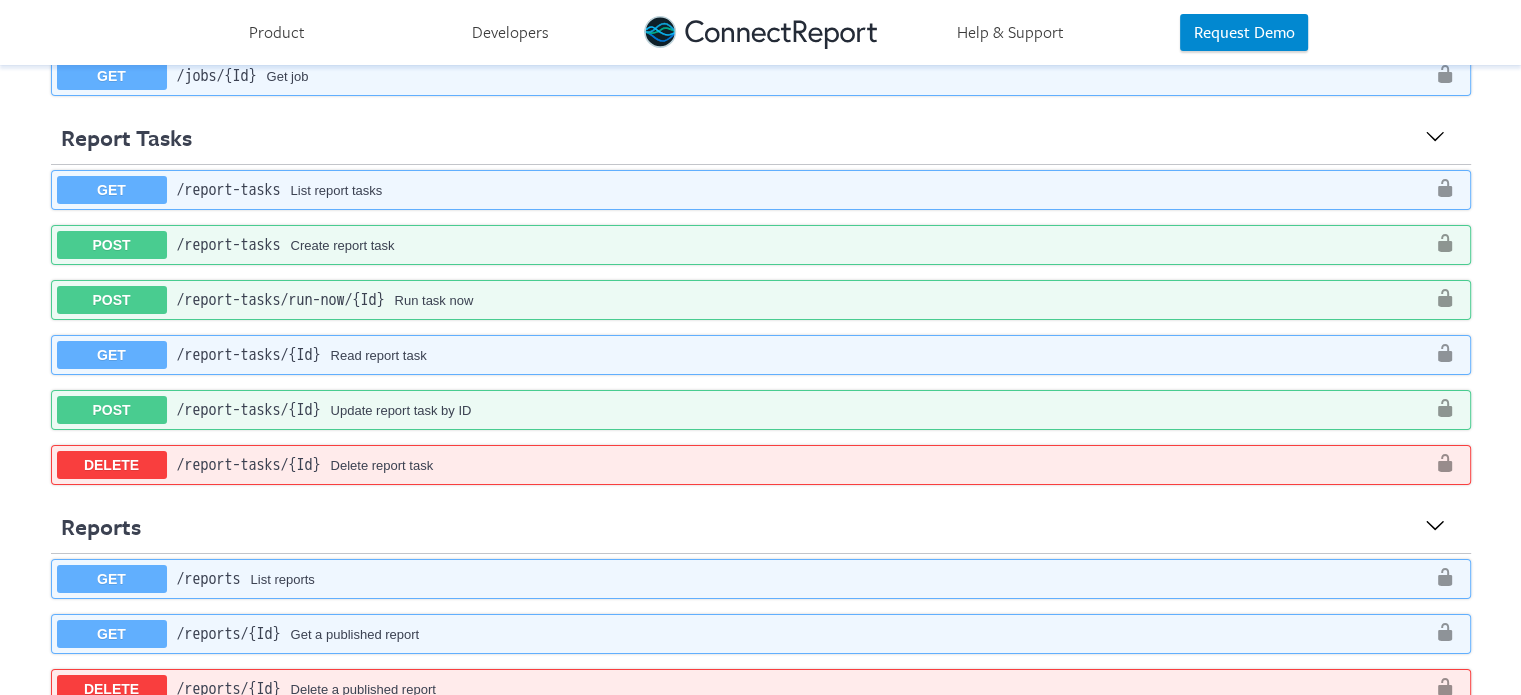 click on "Update report task by ID" at bounding box center (878, 410) 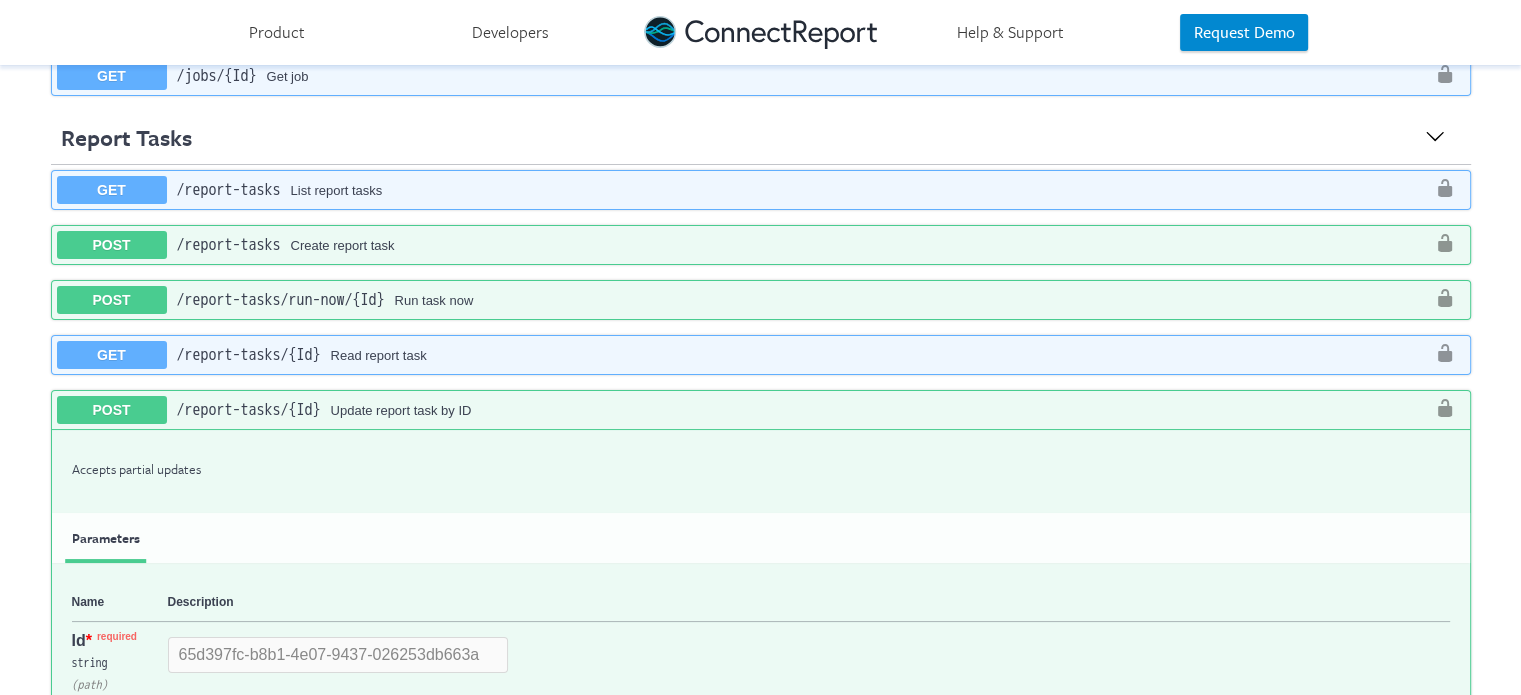 click on "Update report task by ID" at bounding box center (878, 410) 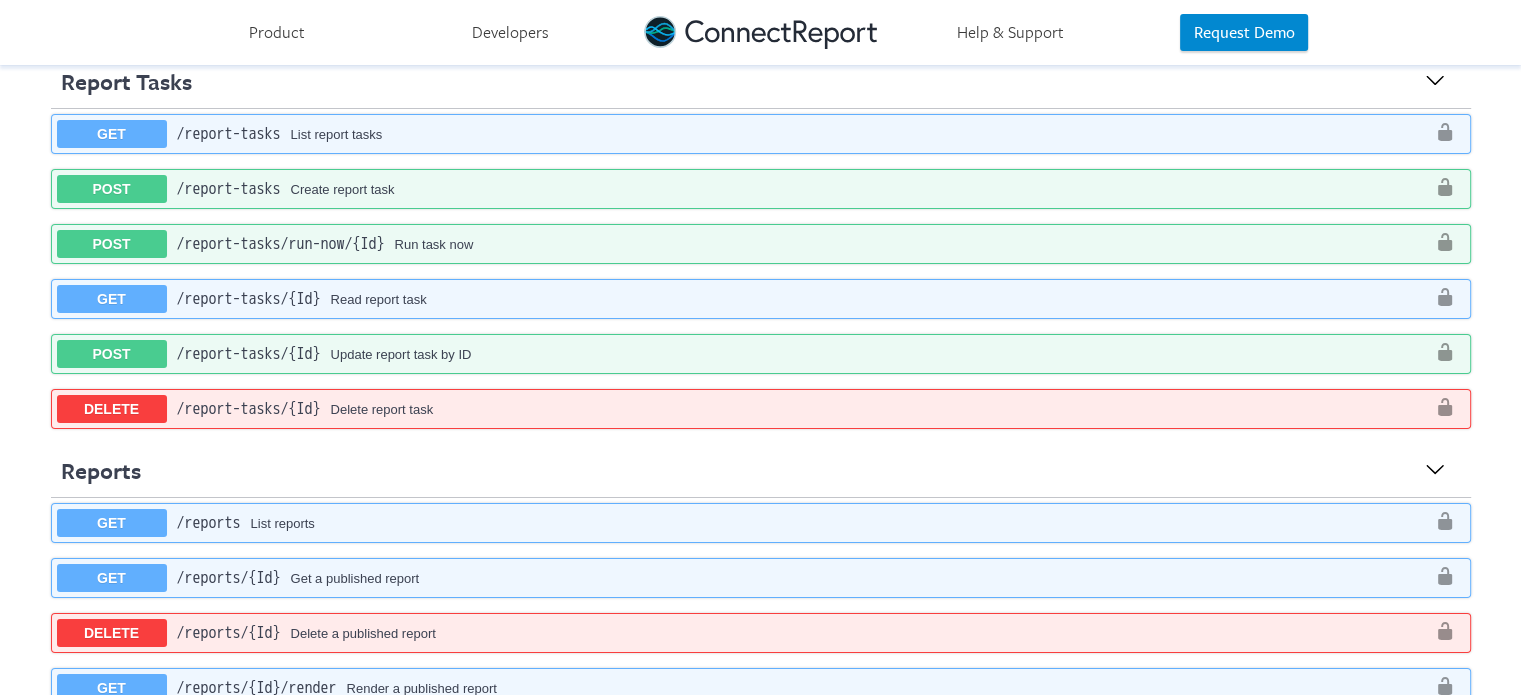 scroll, scrollTop: 1338, scrollLeft: 0, axis: vertical 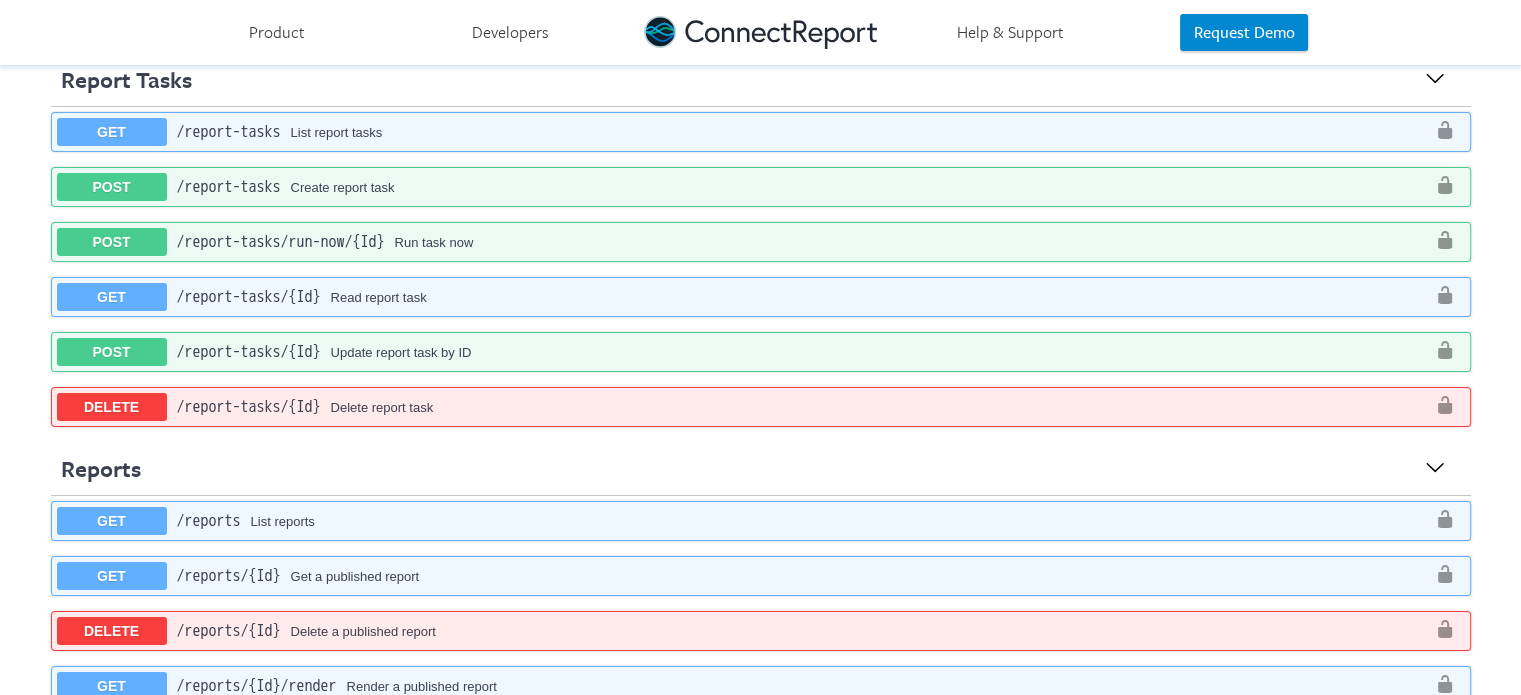click on "DELETE ​/report-tasks​/{Id} Delete report task" at bounding box center [761, 407] 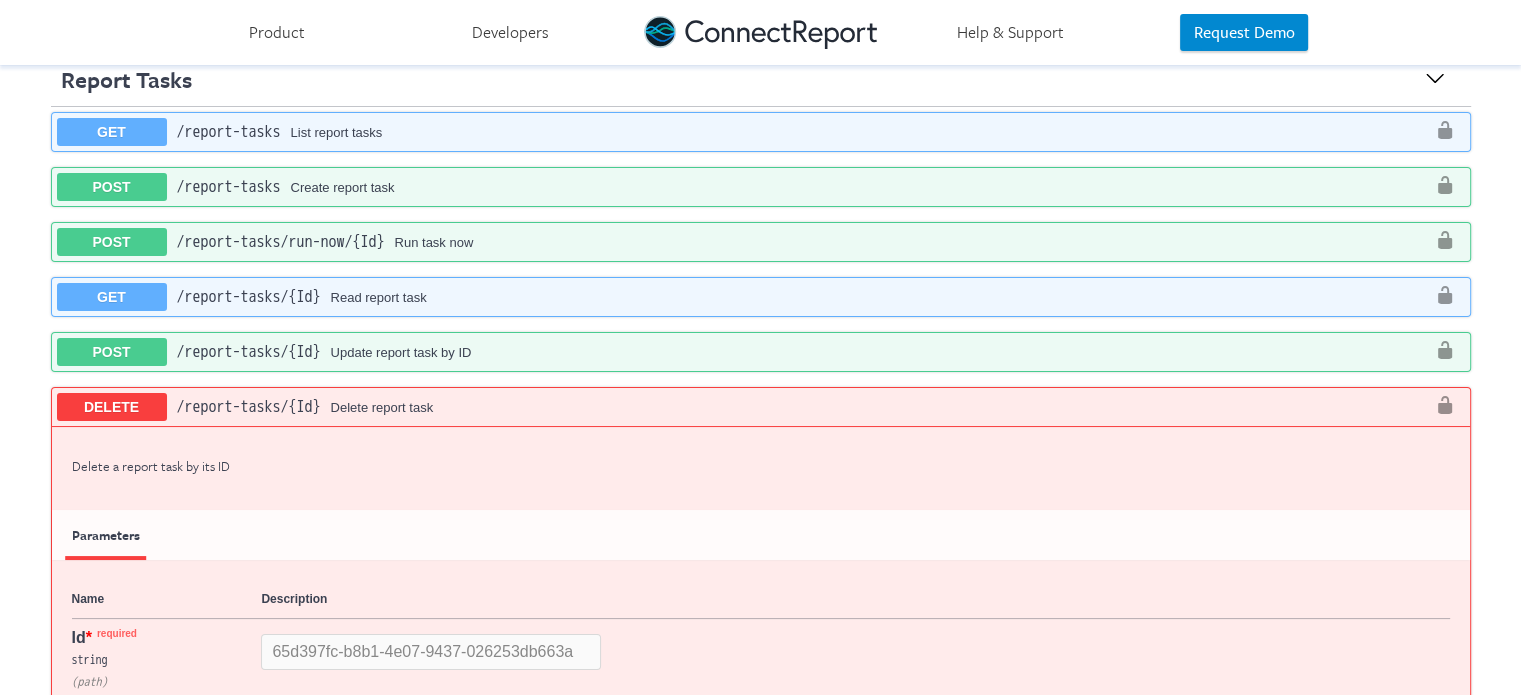 click on "DELETE ​/report-tasks​/{Id} Delete report task" at bounding box center (761, 407) 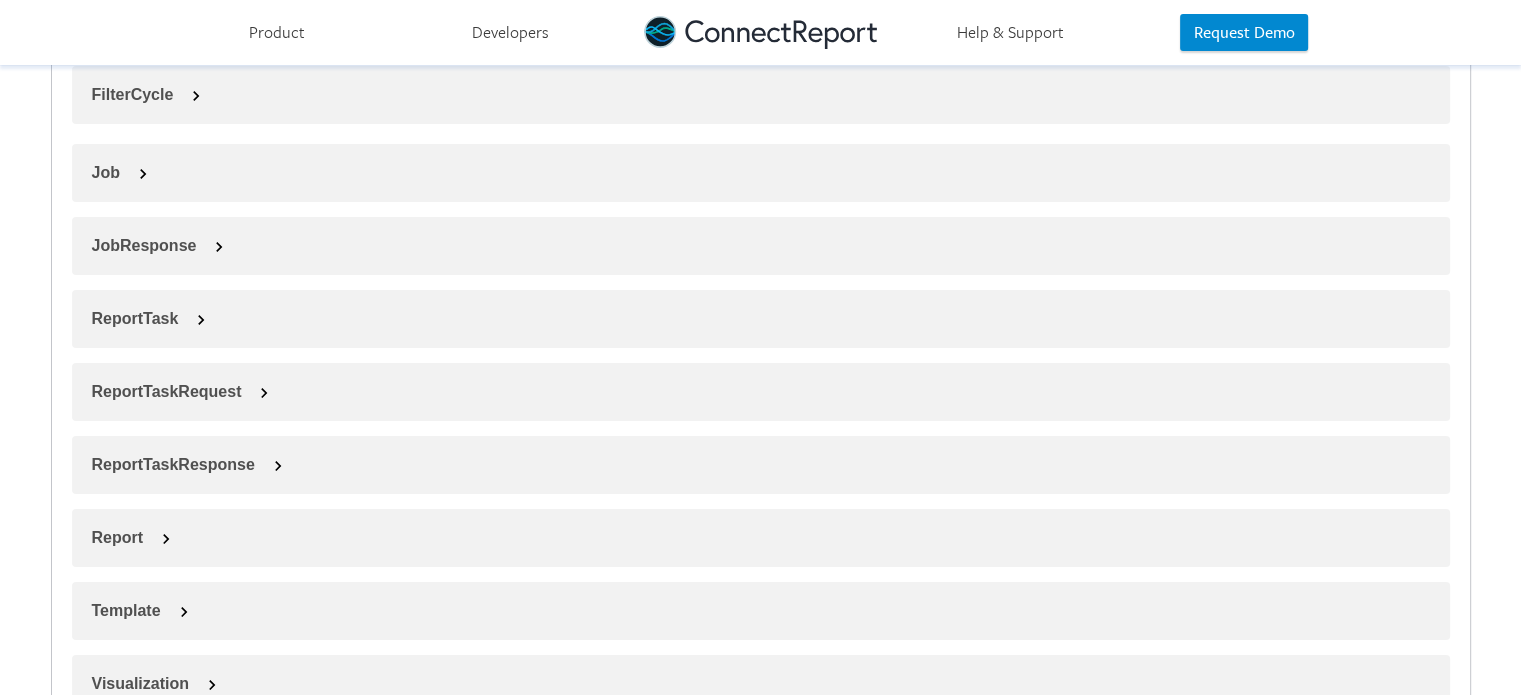 scroll, scrollTop: 2756, scrollLeft: 0, axis: vertical 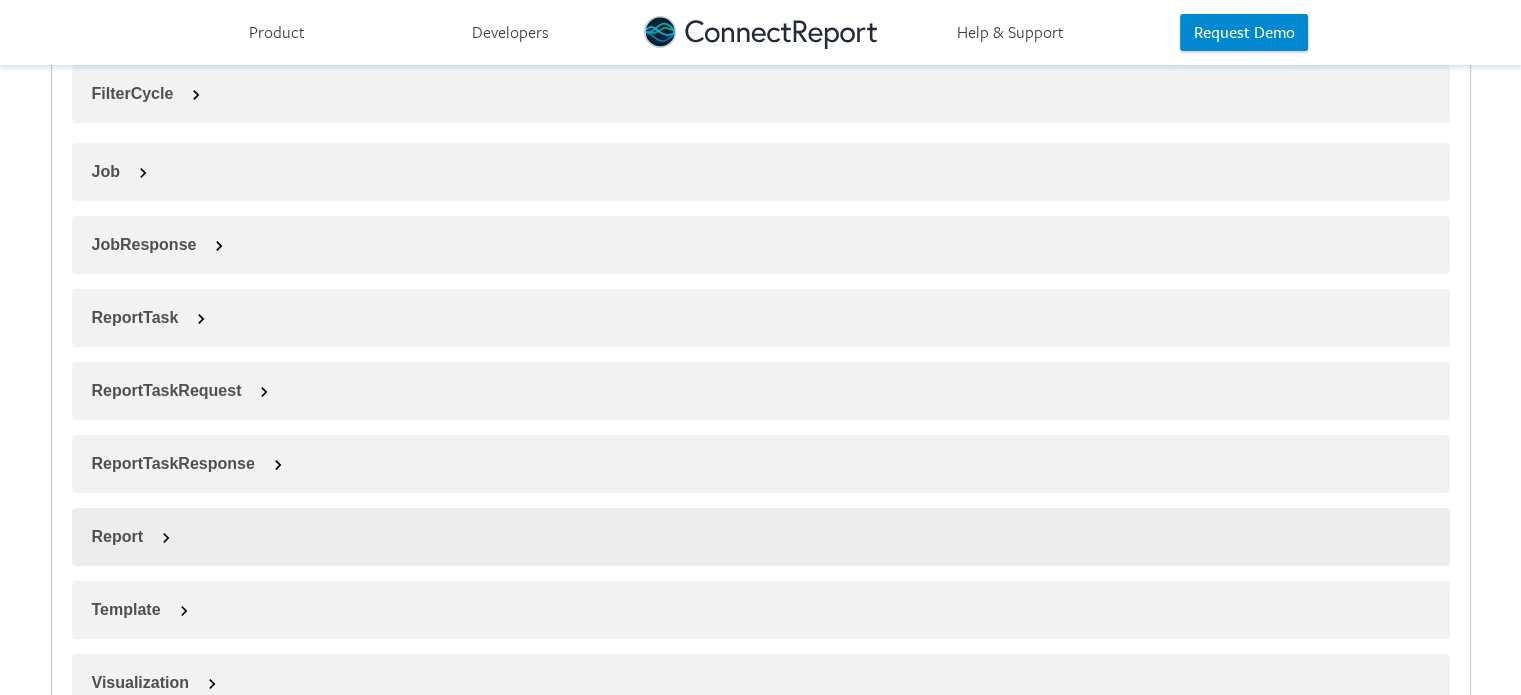 click at bounding box center (166, 538) 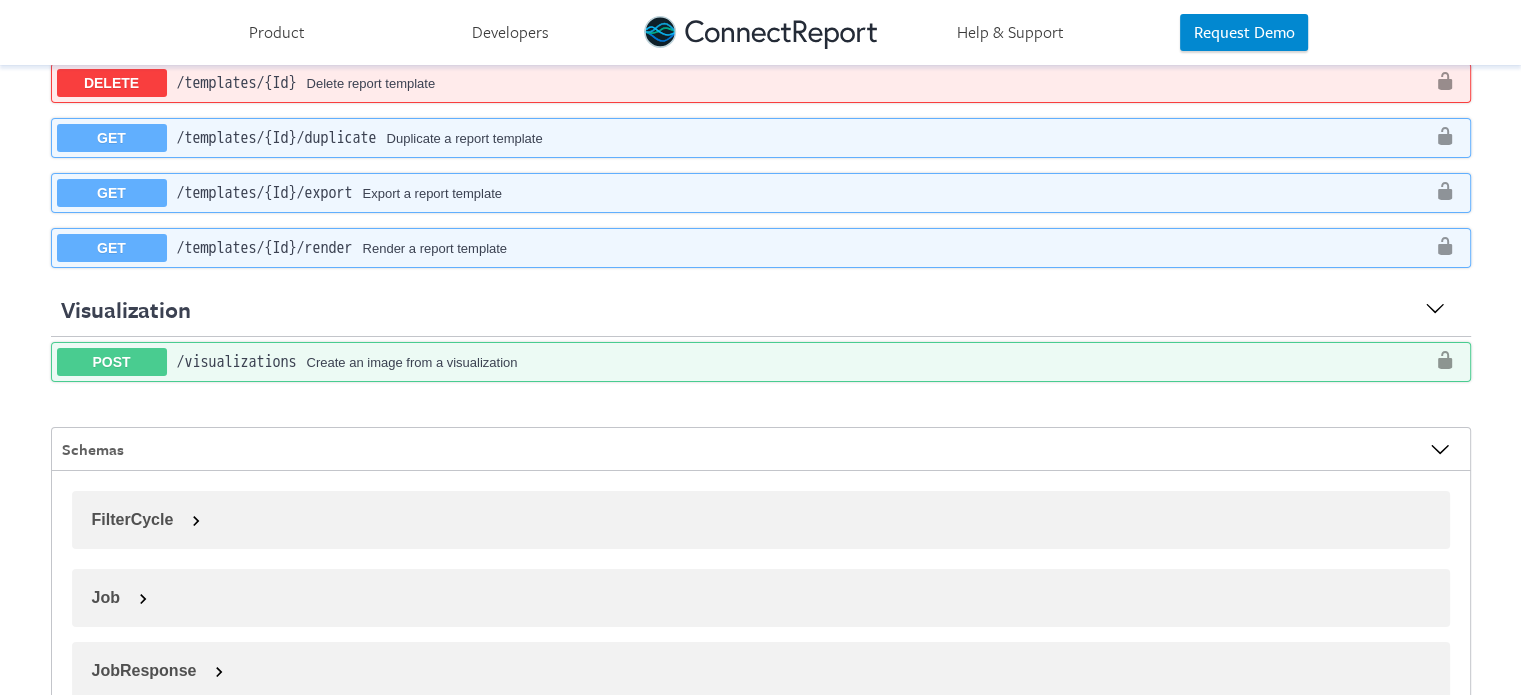 scroll, scrollTop: 2331, scrollLeft: 0, axis: vertical 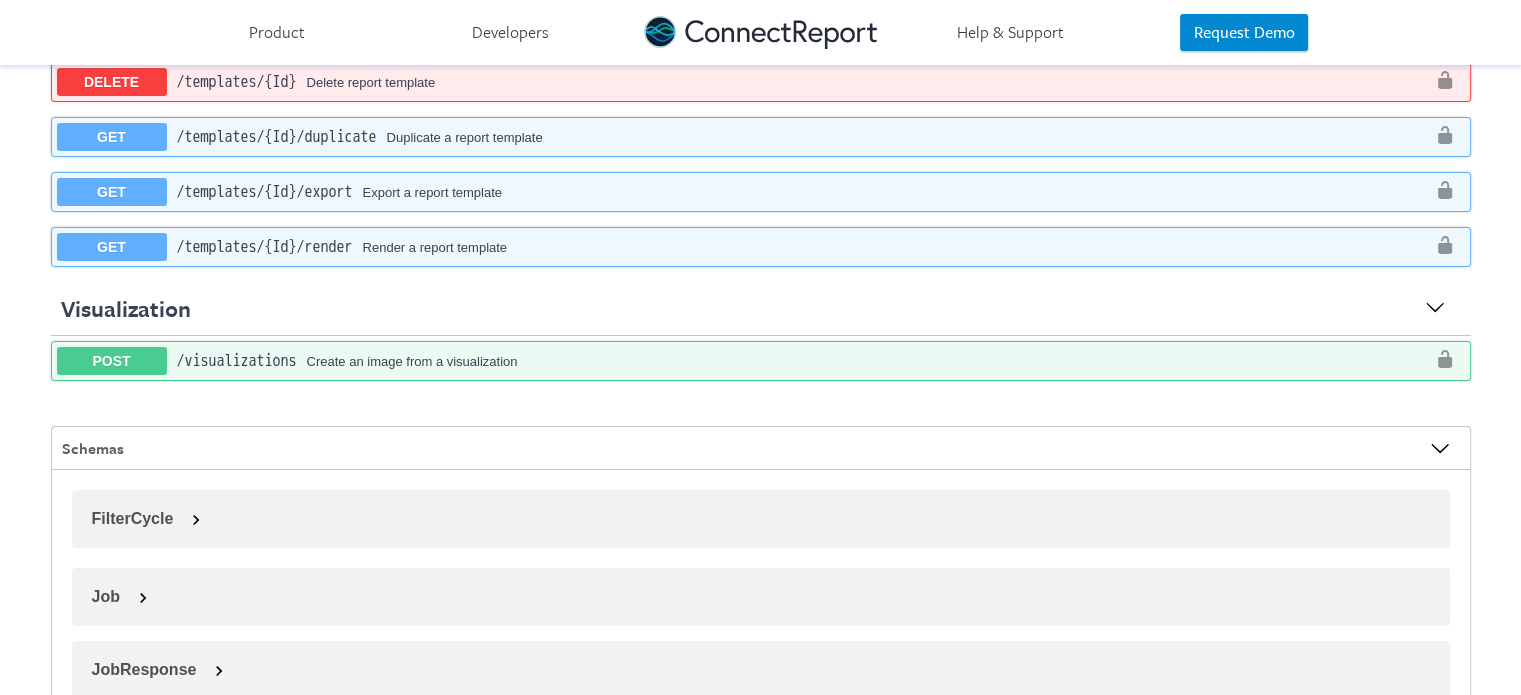 click on "Create an image from a visualization" at bounding box center [866, 361] 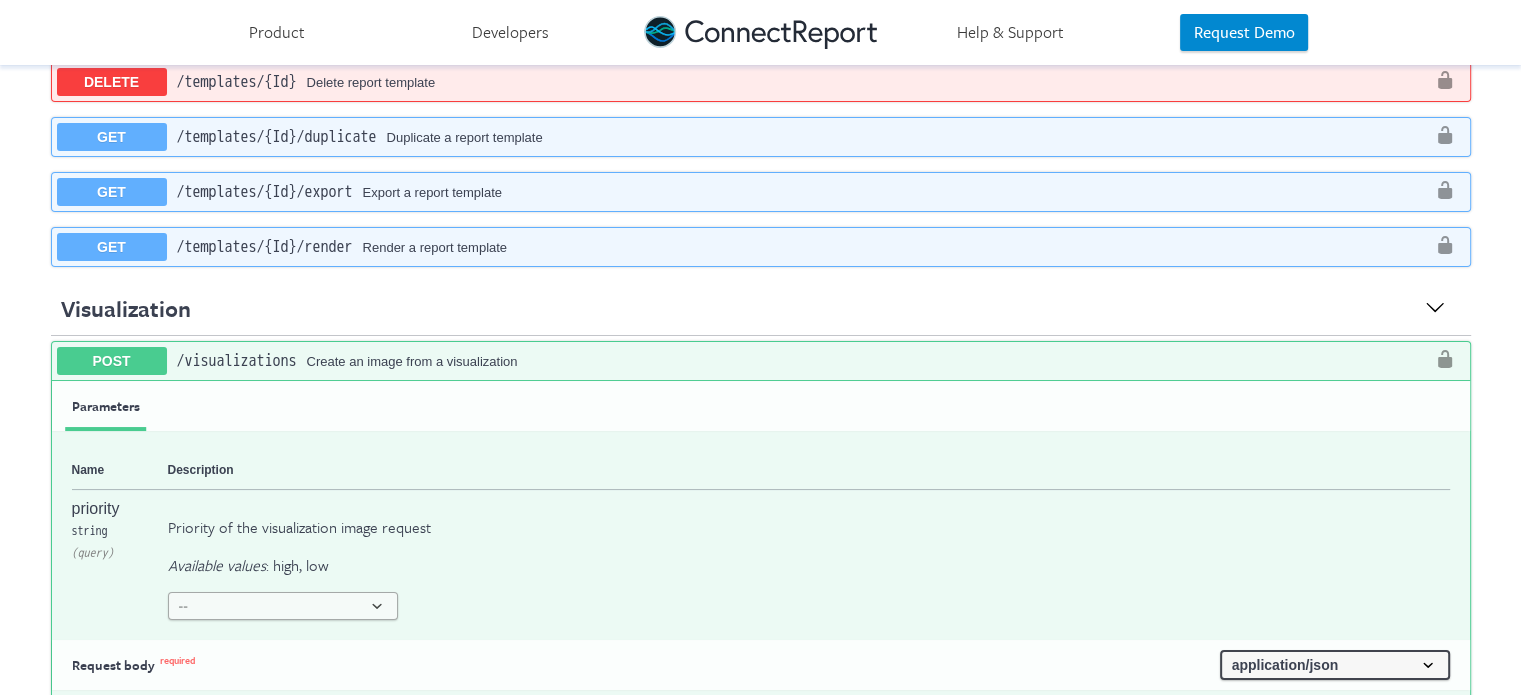 click on "Create an image from a visualization" at bounding box center (866, 361) 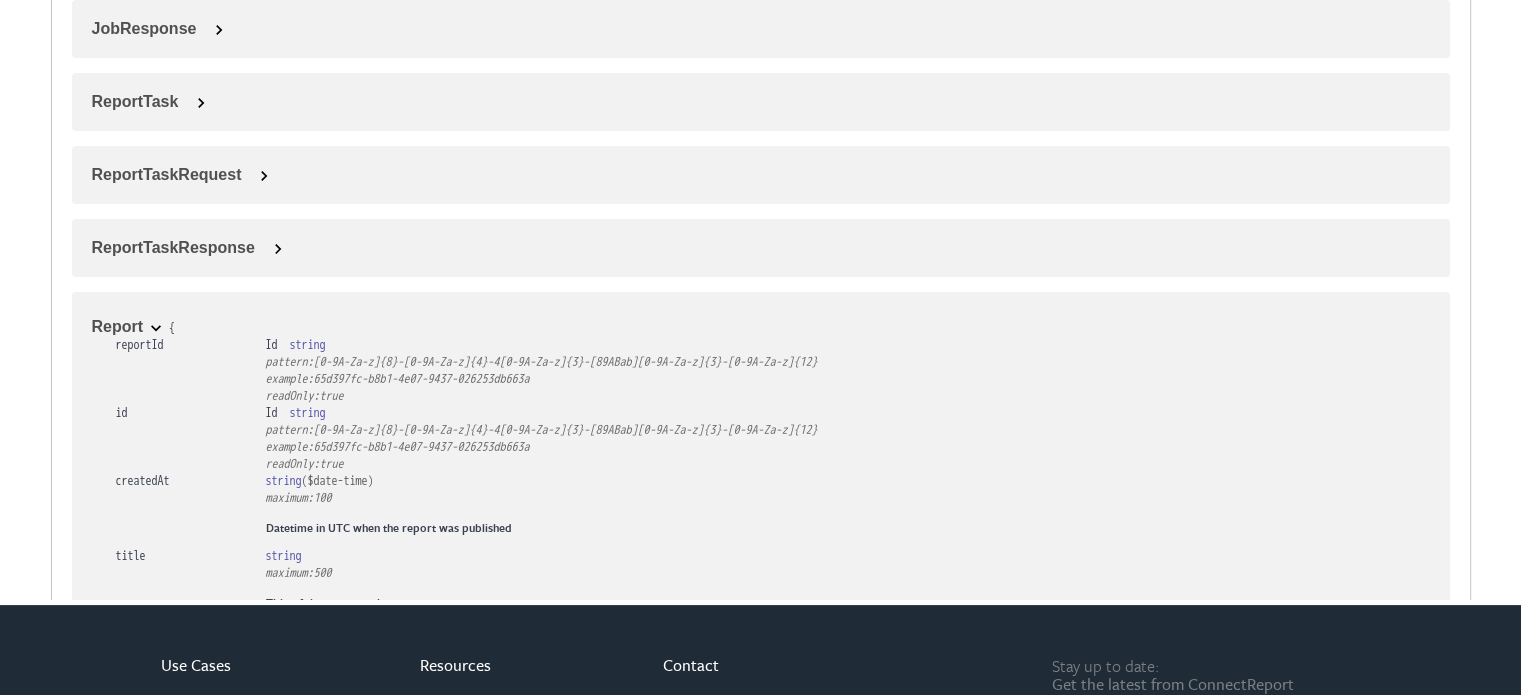 scroll, scrollTop: 2812, scrollLeft: 0, axis: vertical 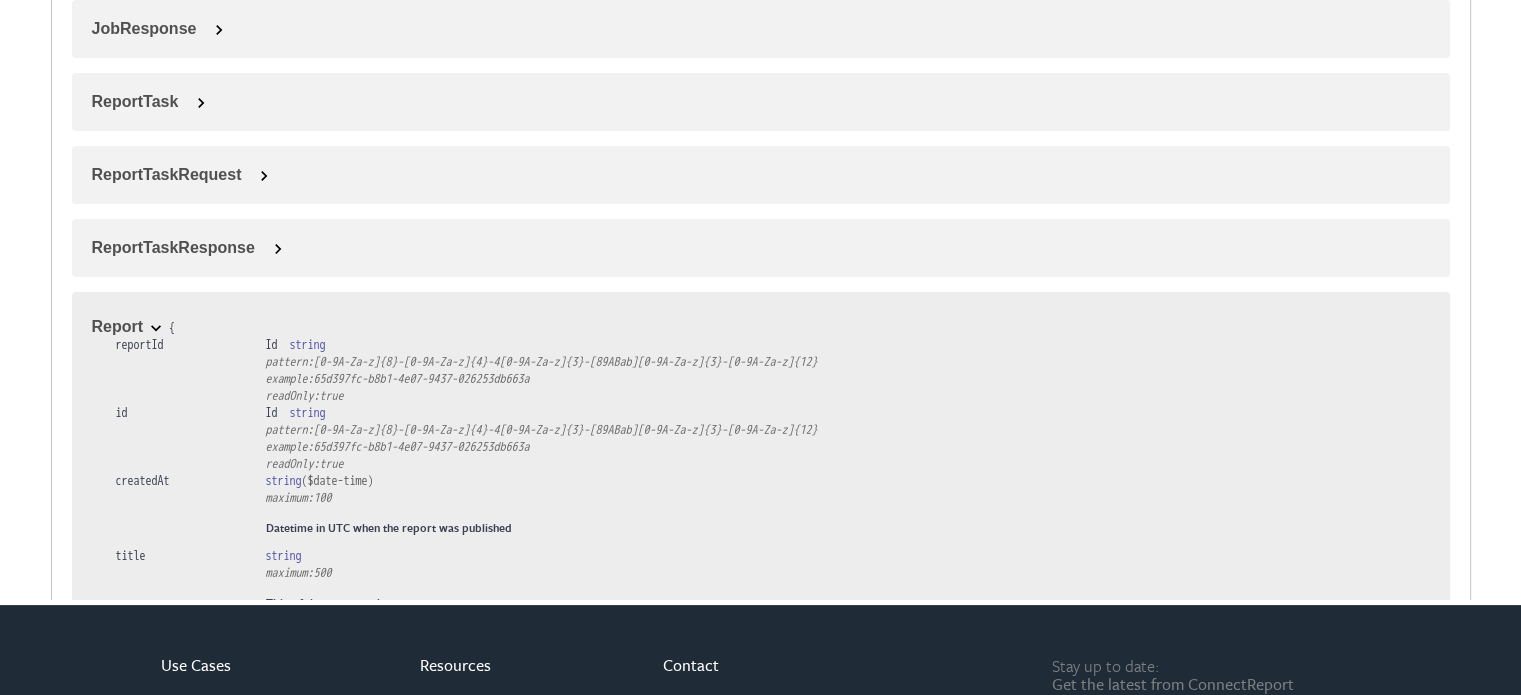 click at bounding box center (156, 329) 